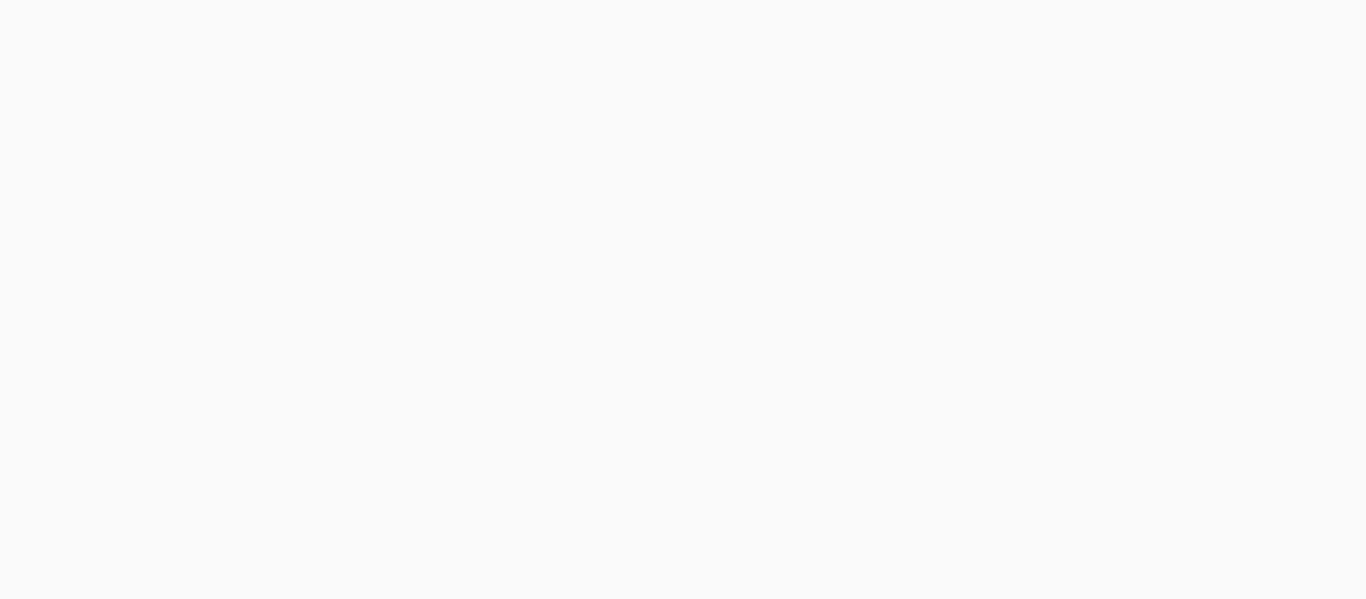 scroll, scrollTop: 0, scrollLeft: 0, axis: both 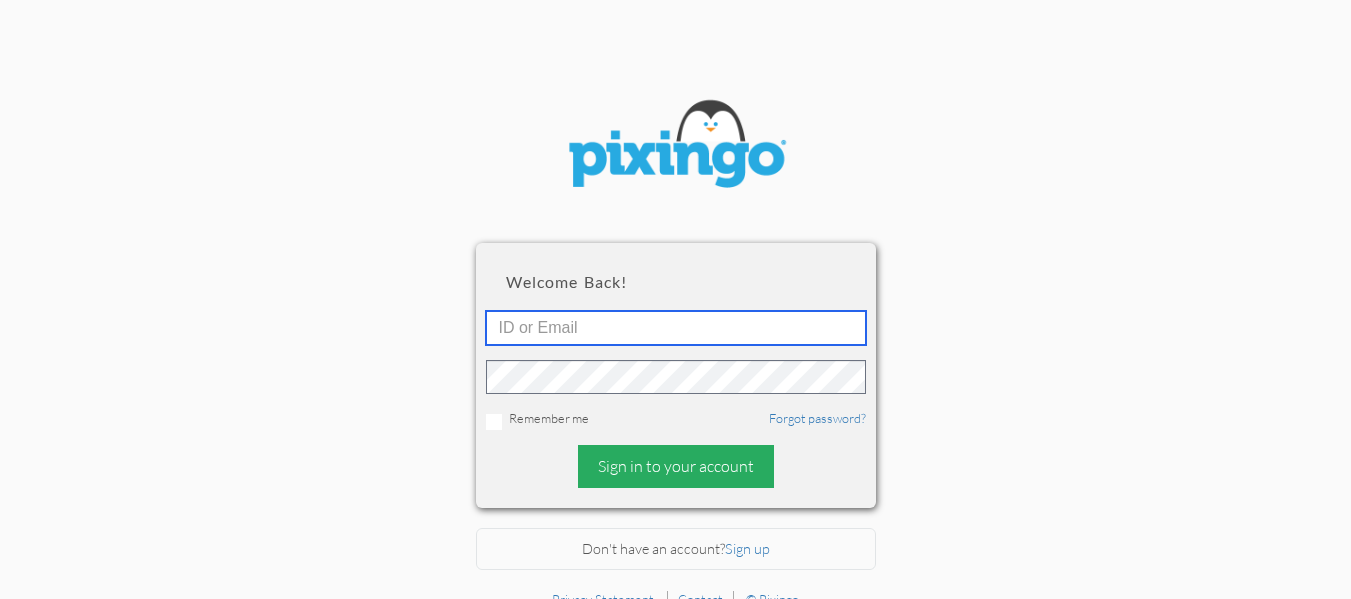 type on "[EMAIL]" 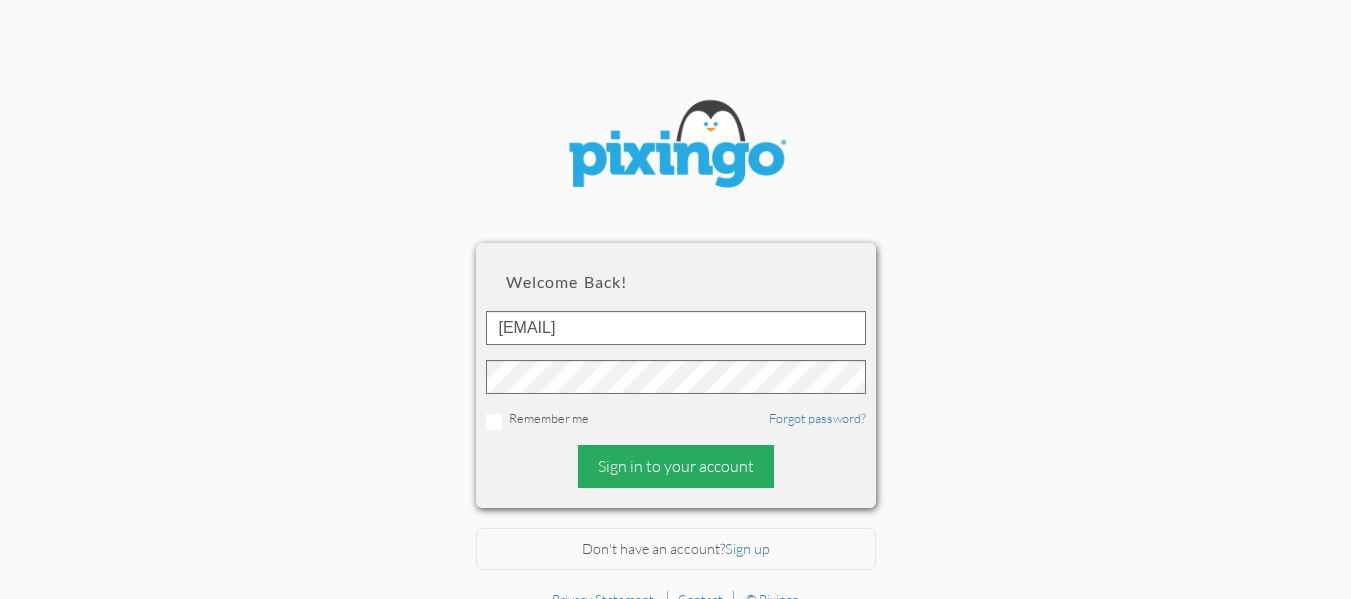 click on "Sign in to your account" at bounding box center (676, 466) 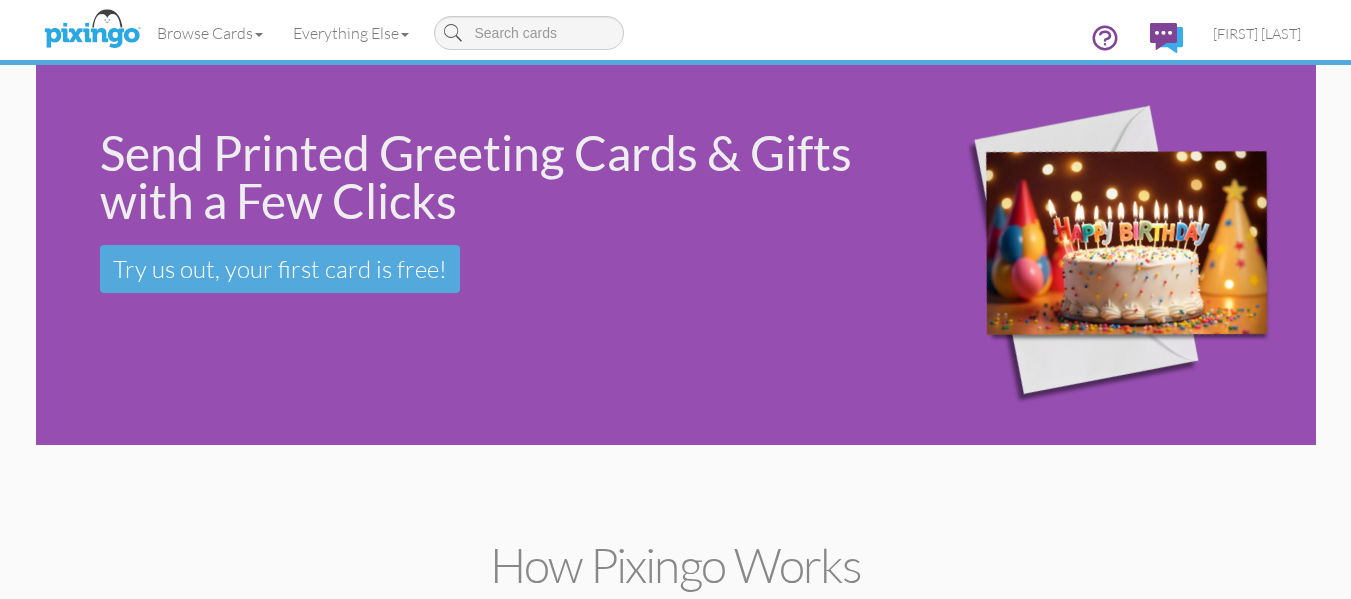 click on "Send Printed Greeting Cards & Gifts with a Few Clicks
Try us out, your first card is free!
Your first card is free!" at bounding box center (676, 255) 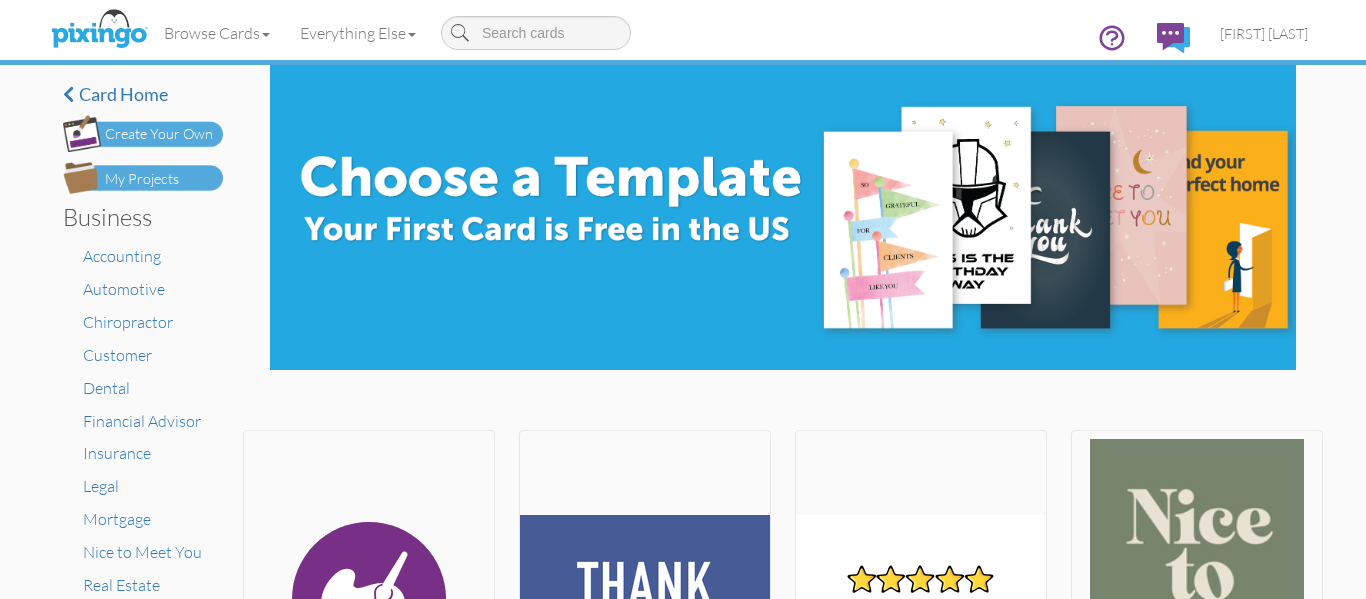 click on "My Projects" at bounding box center [142, 179] 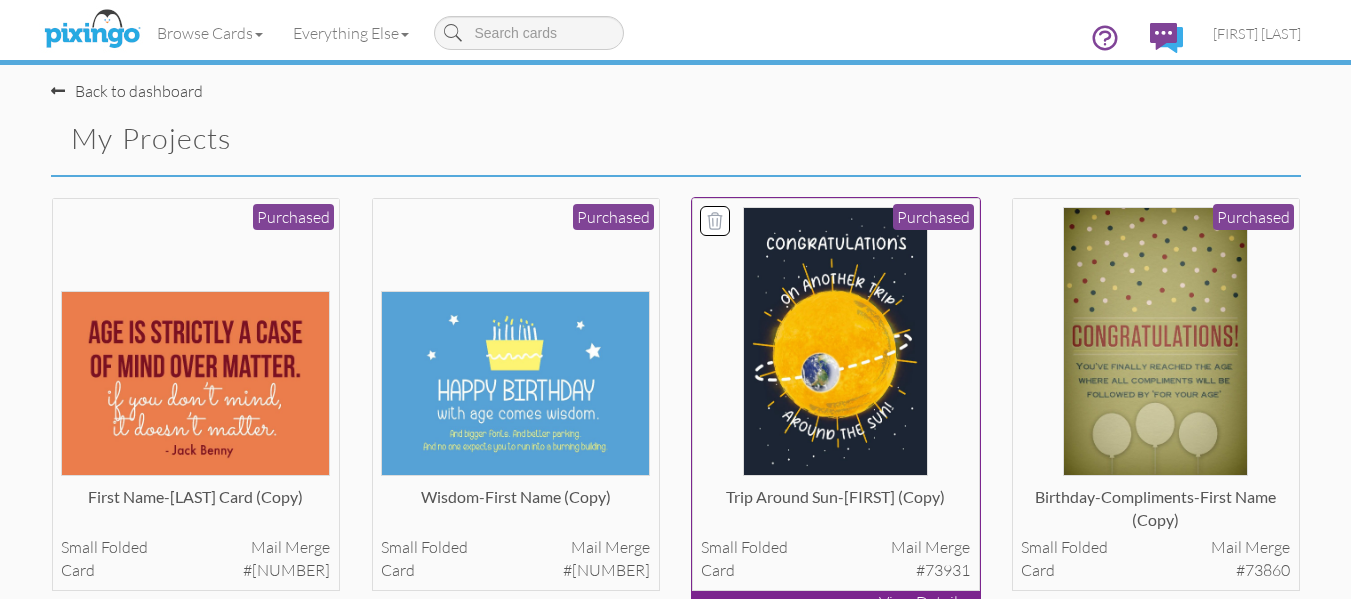 click at bounding box center (835, 341) 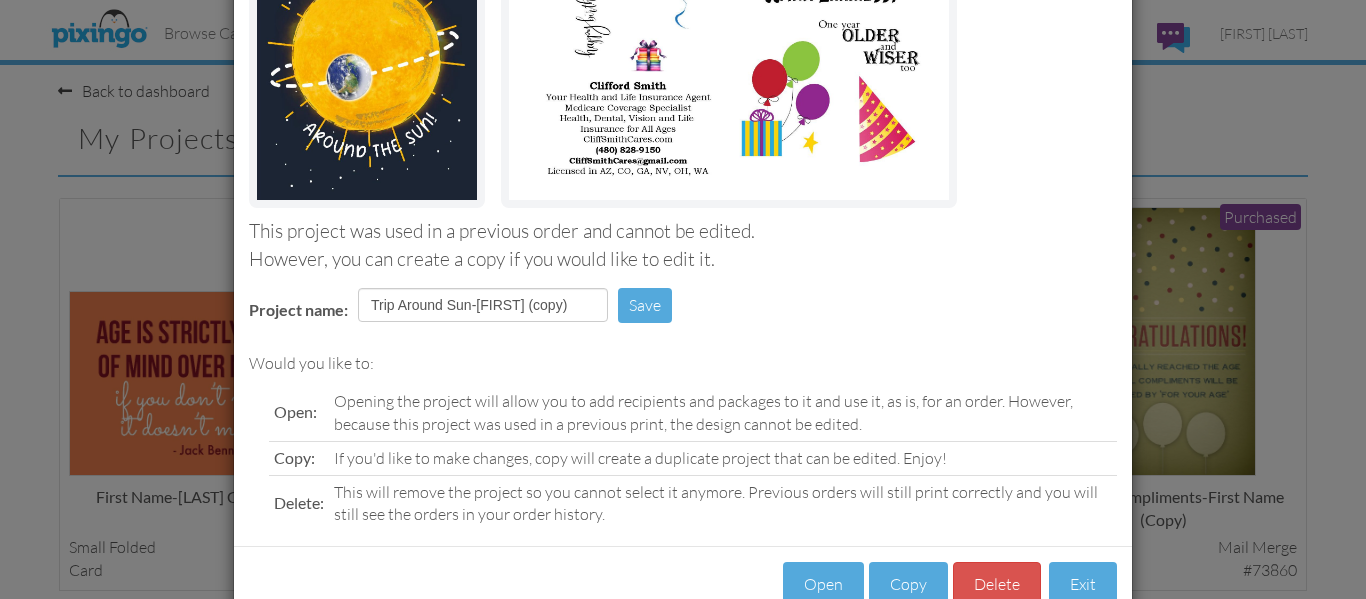 scroll, scrollTop: 284, scrollLeft: 0, axis: vertical 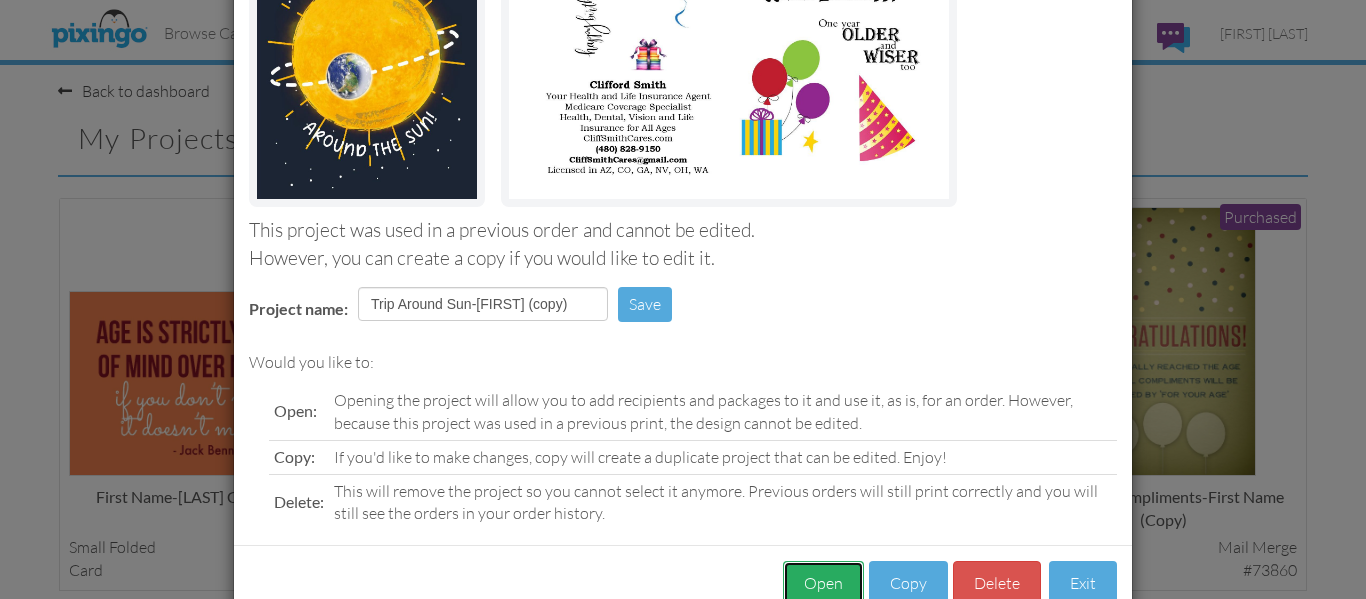click on "Open" at bounding box center (823, 583) 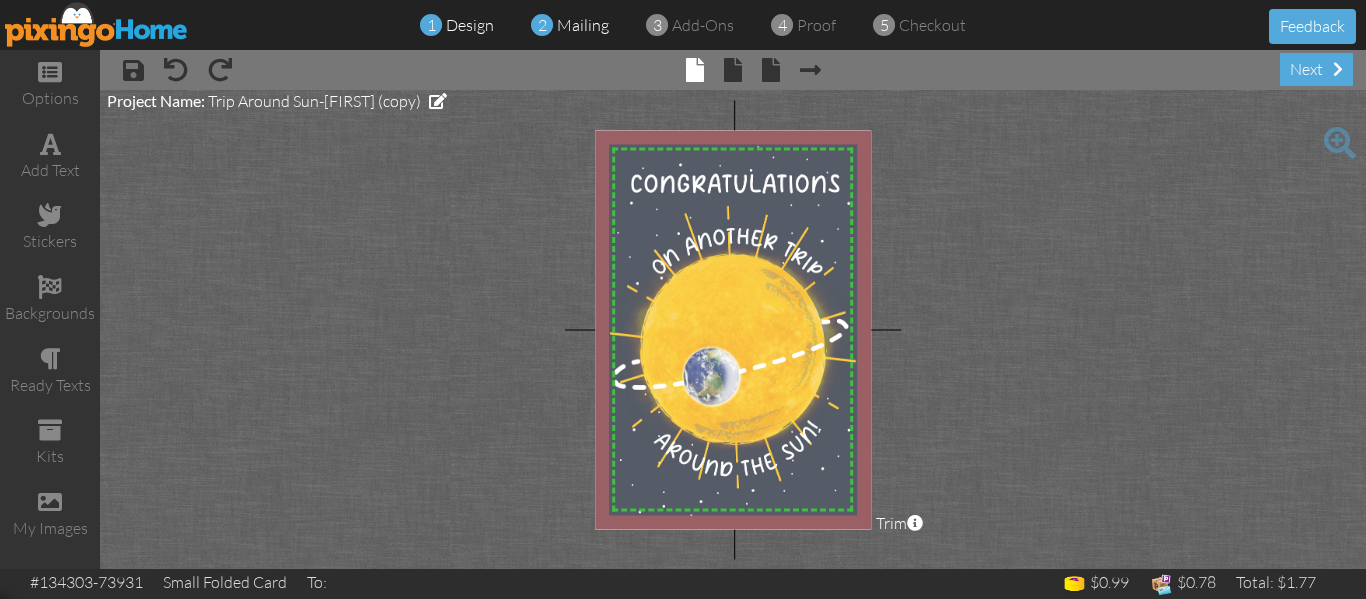 click on "mailing" at bounding box center (583, 25) 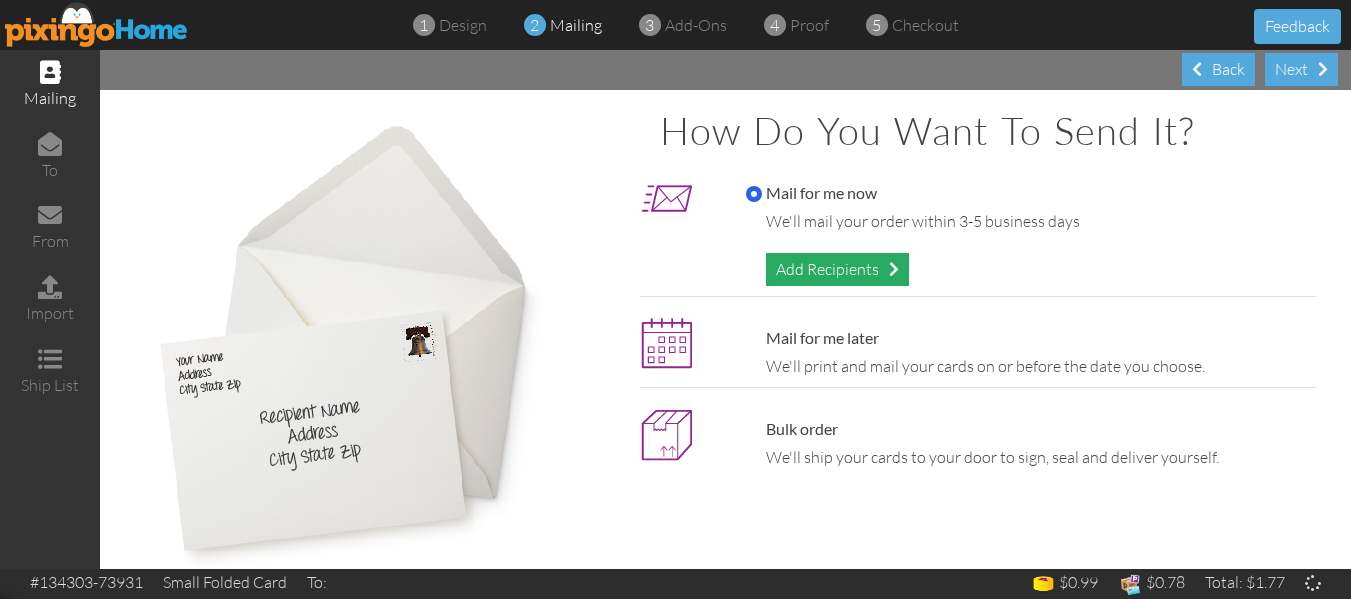 click on "Add Recipients" at bounding box center [837, 269] 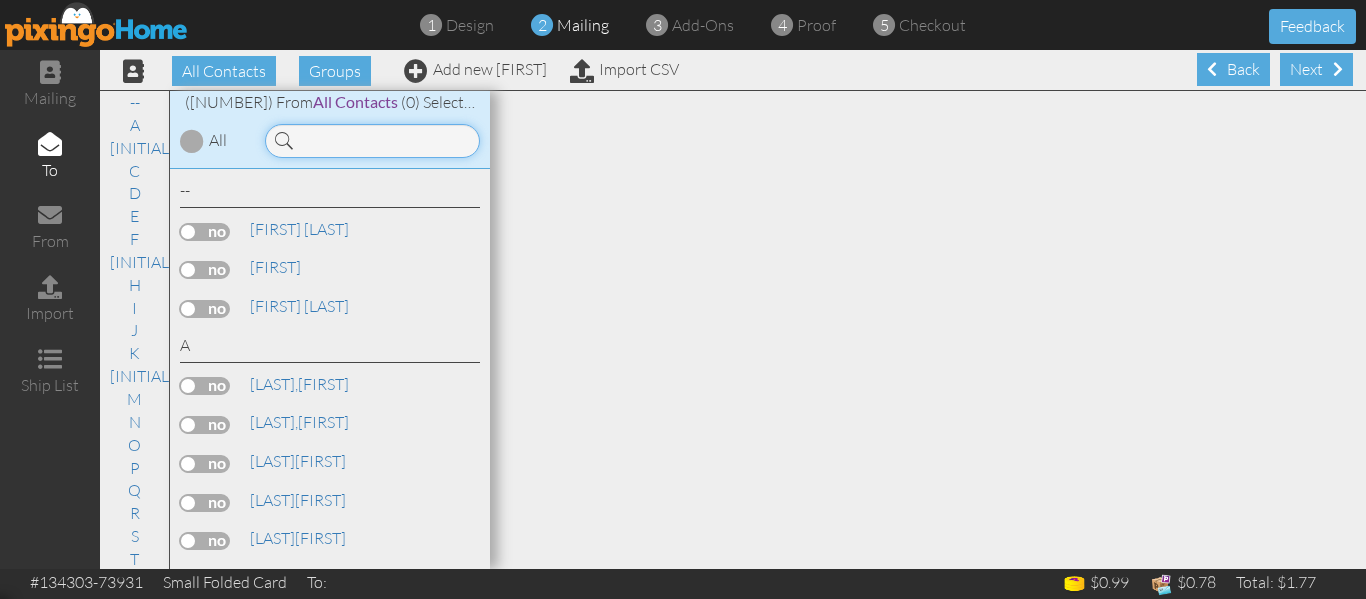 click at bounding box center [372, 141] 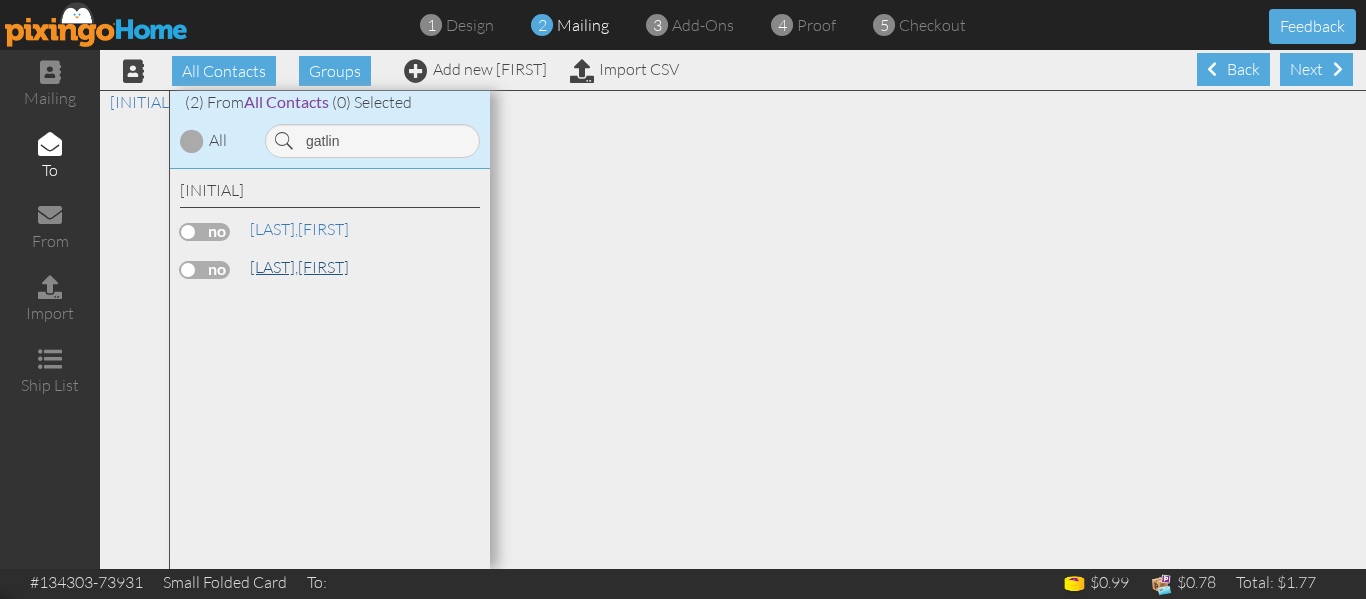 click on "[LAST],
[FIRST]" at bounding box center [299, 267] 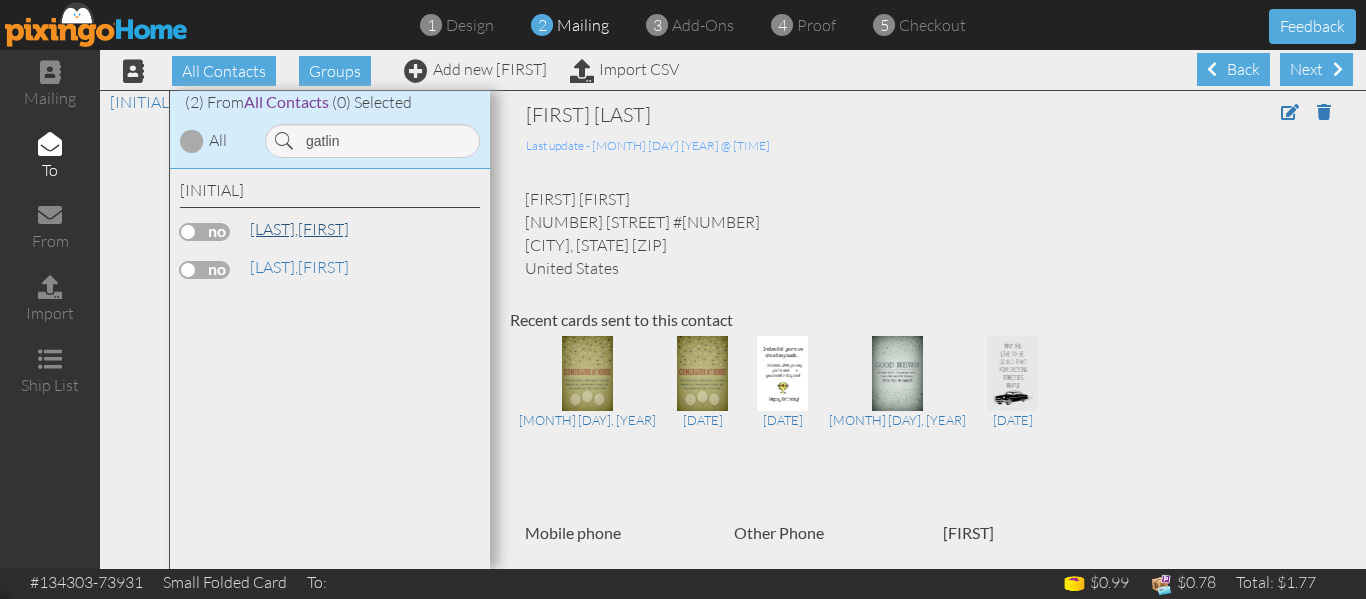 click on "[LAST]," at bounding box center [274, 229] 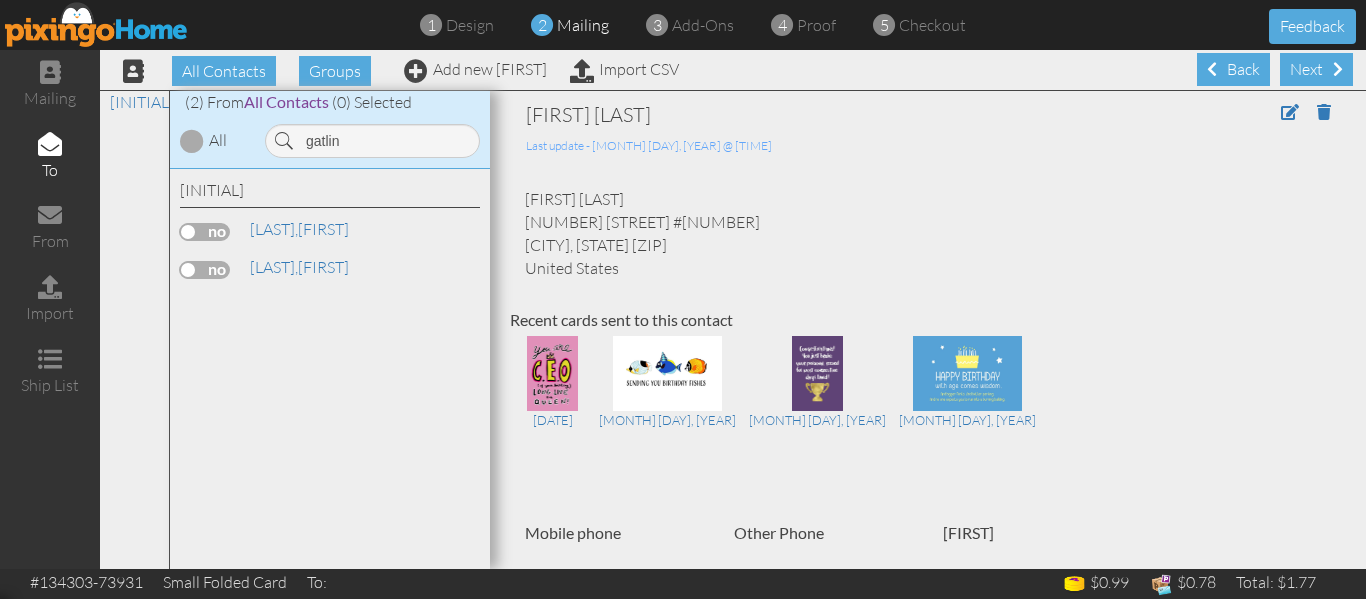 click at bounding box center [205, 232] 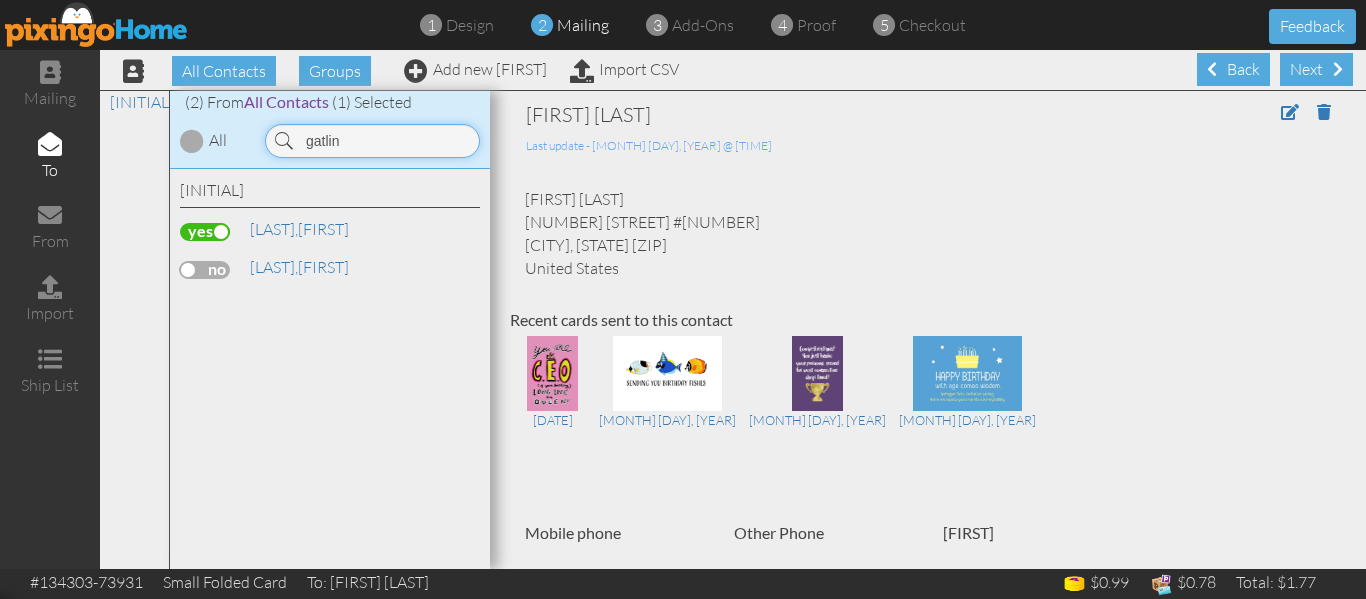 click on "gatlin" at bounding box center (372, 141) 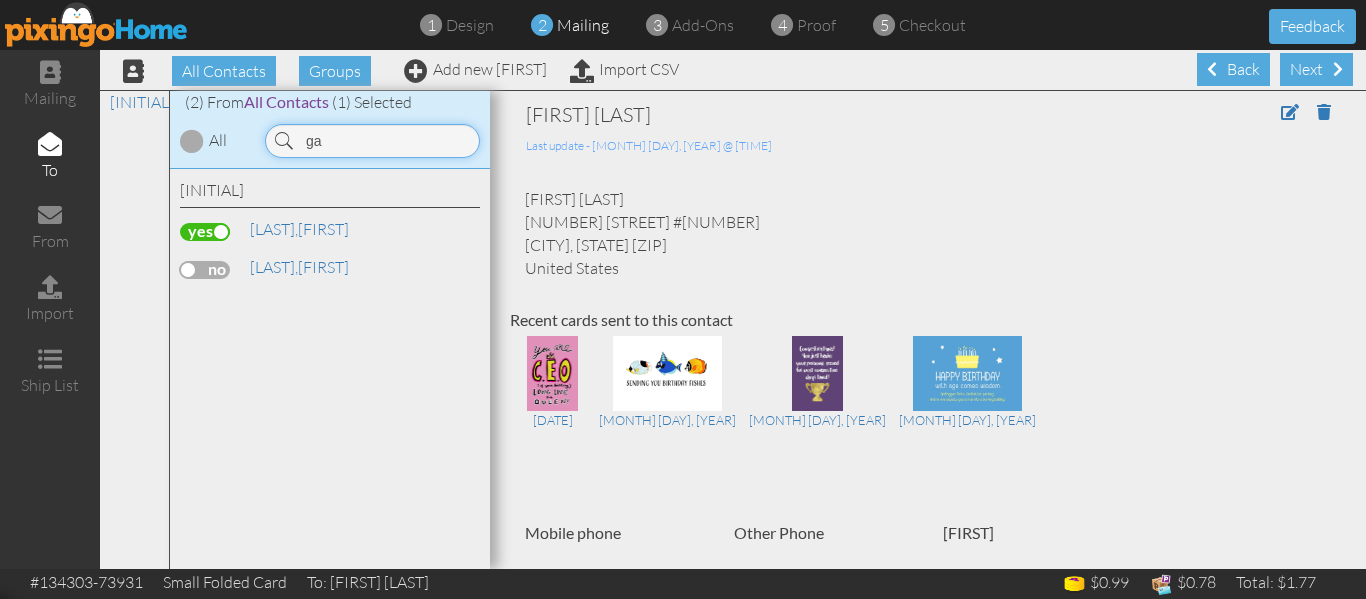 type on "g" 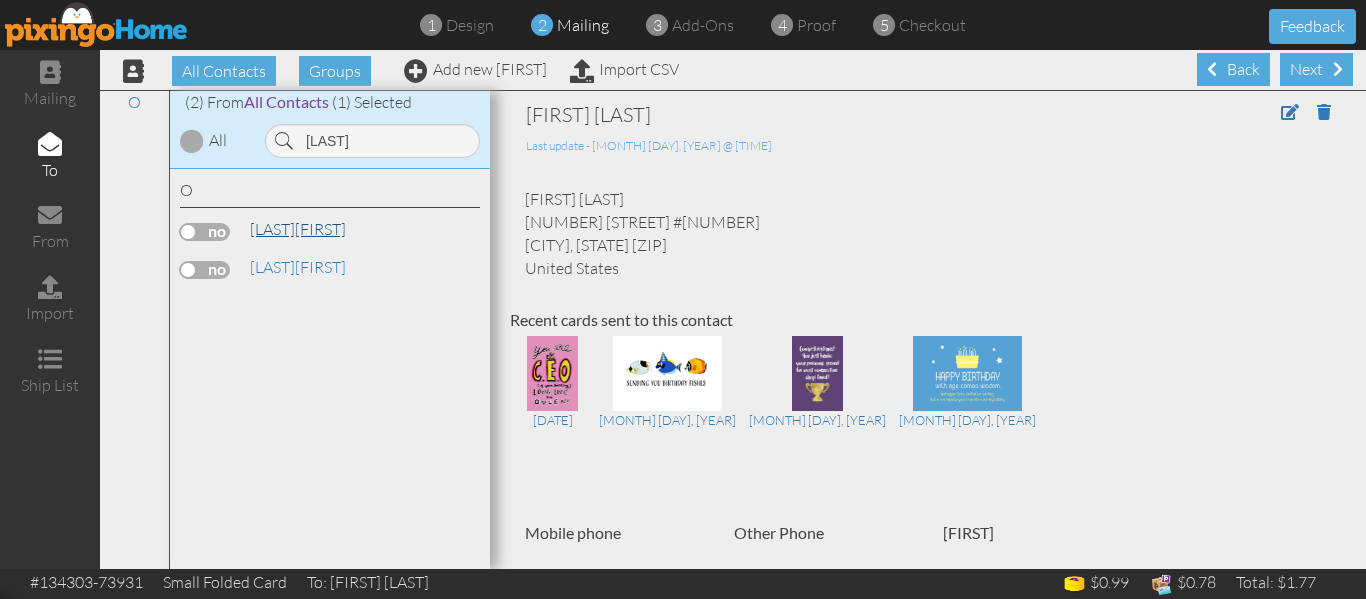 click on "[LAST]" at bounding box center (272, 229) 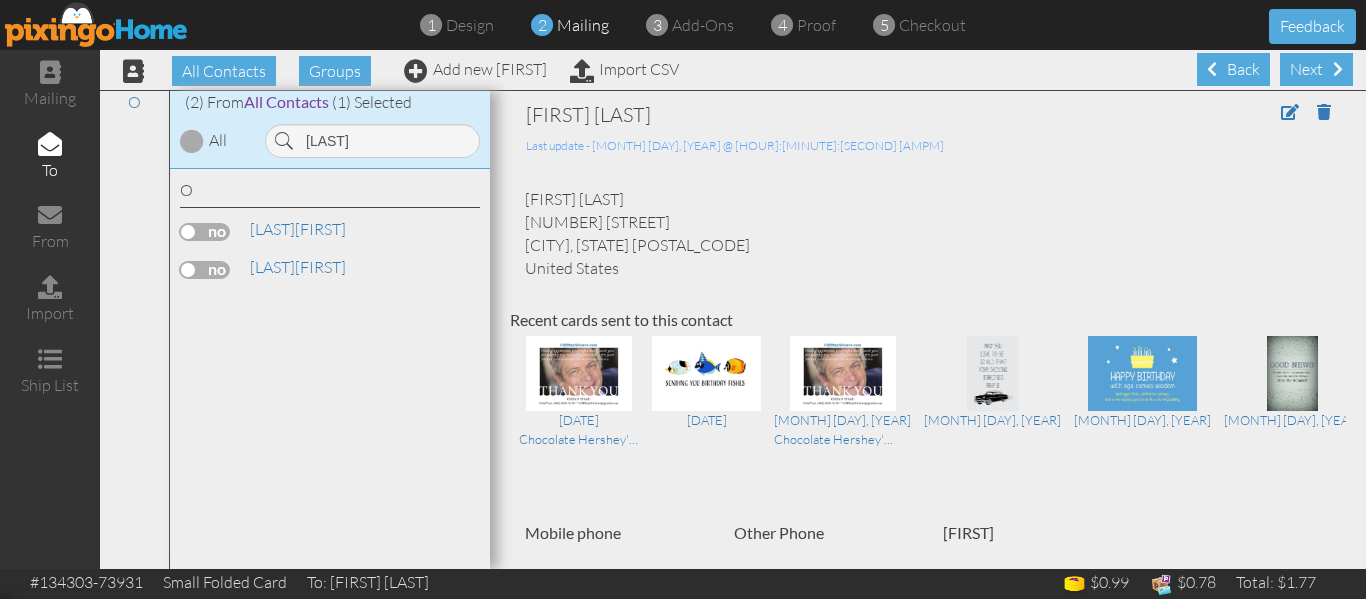 click on "[LAST],
[FIRST]" at bounding box center [330, 232] 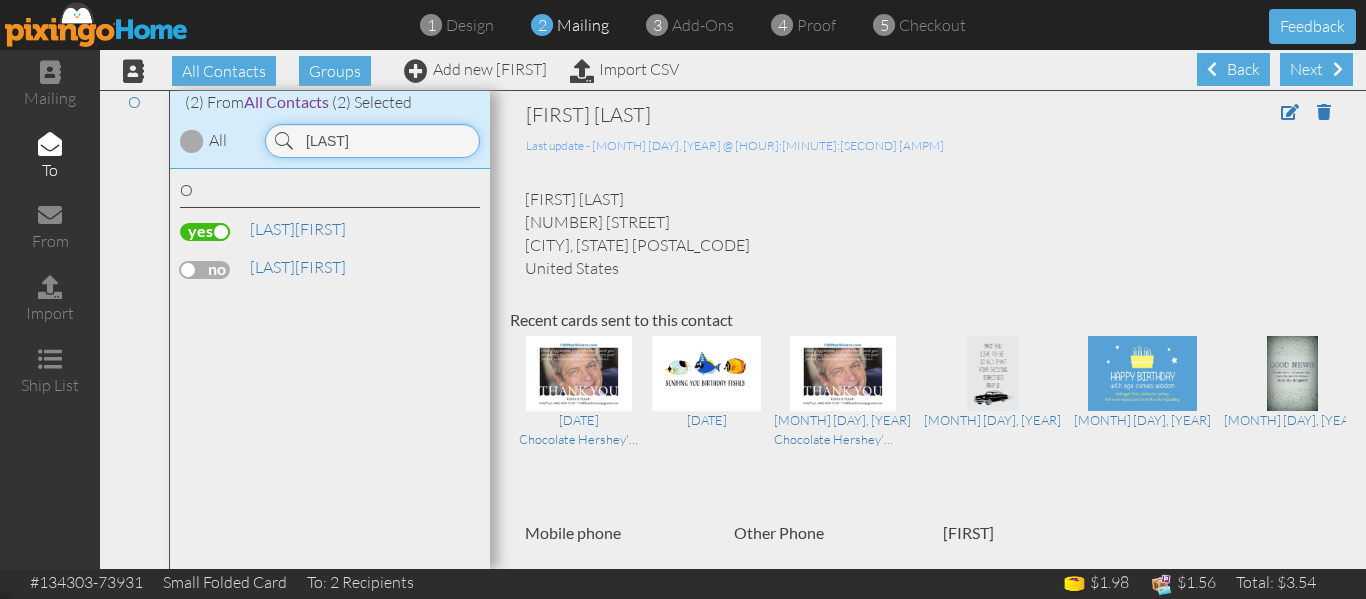 click on "[LAST]" at bounding box center (372, 141) 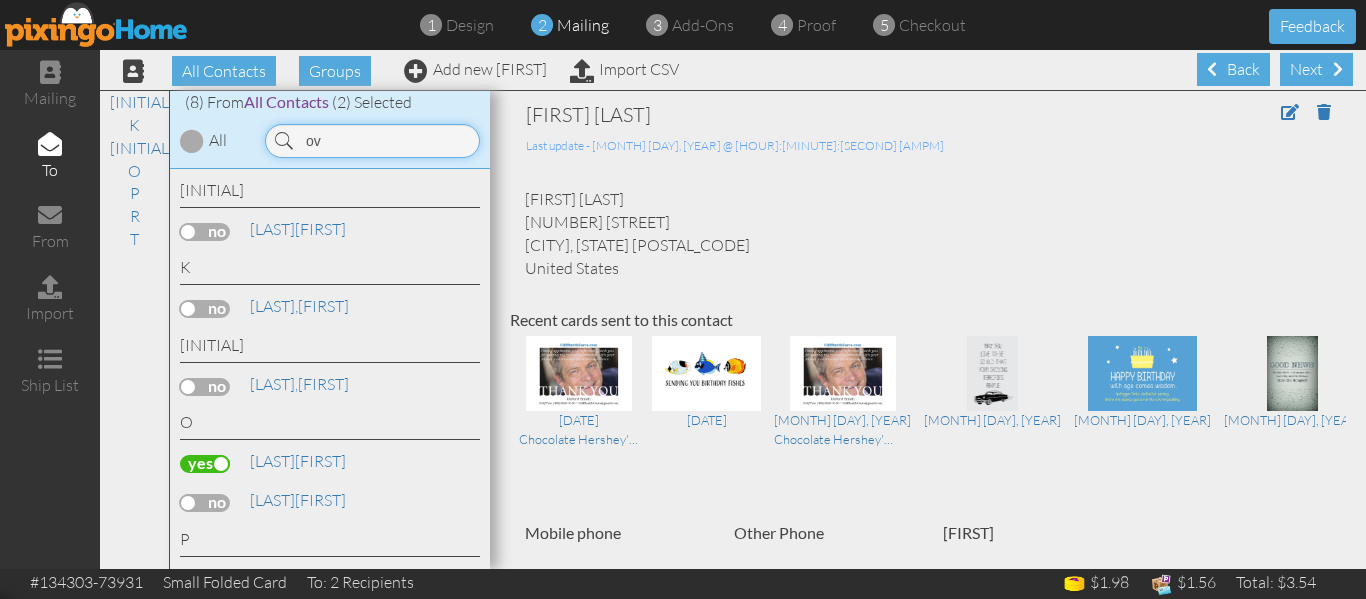 type on "[INITIAL]" 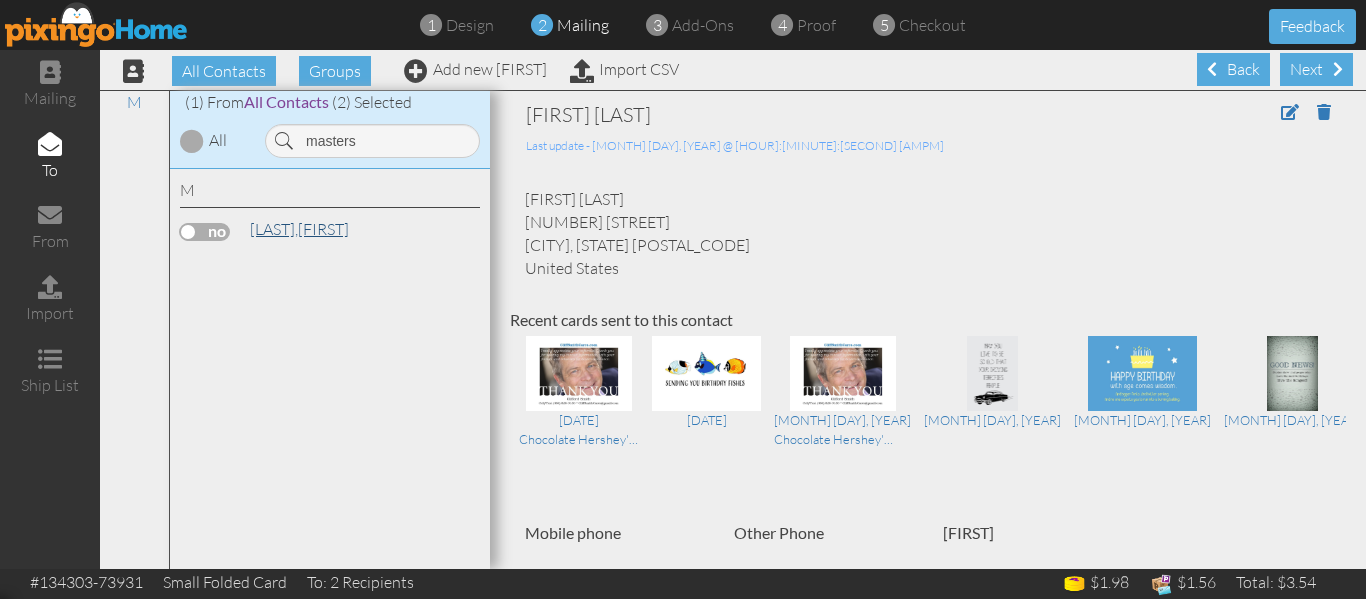click on "[LAST],
[FIRST]" at bounding box center (299, 229) 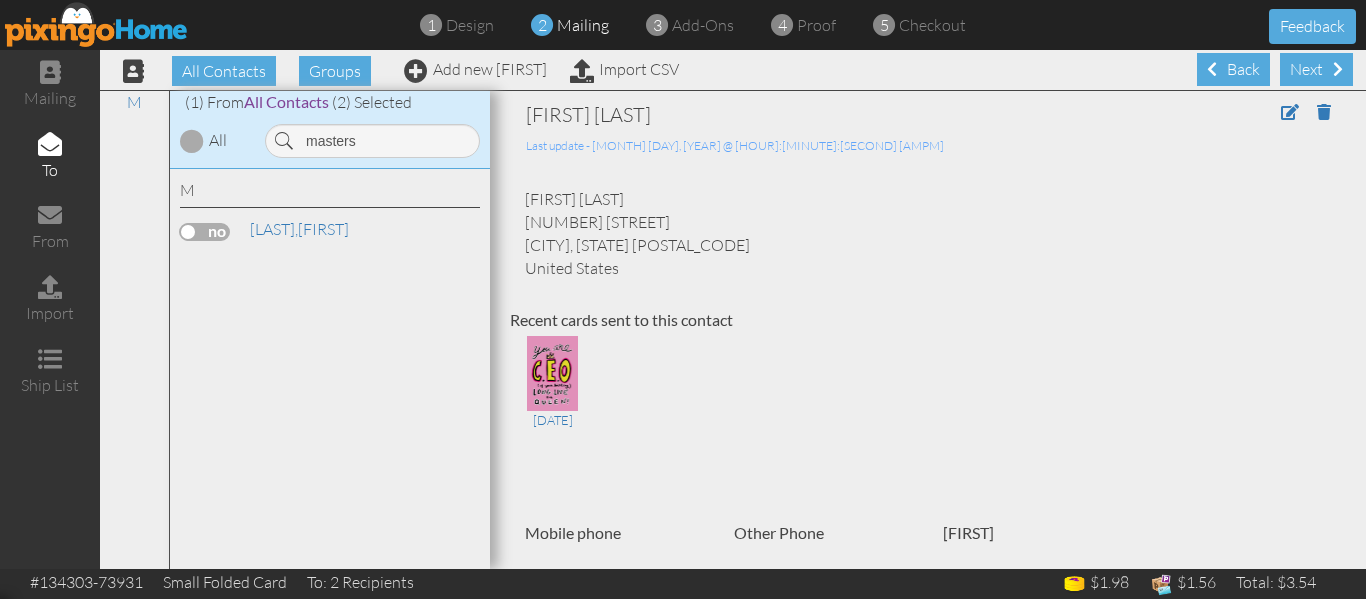 click at bounding box center [205, 232] 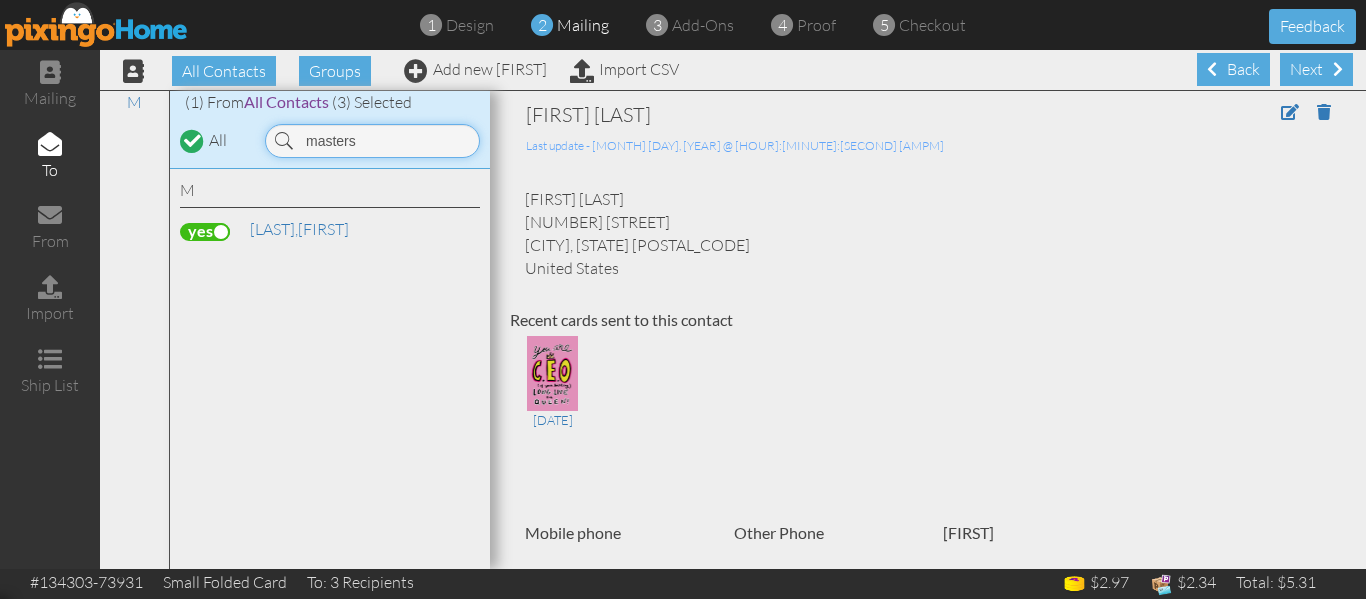 click on "masters" at bounding box center [372, 141] 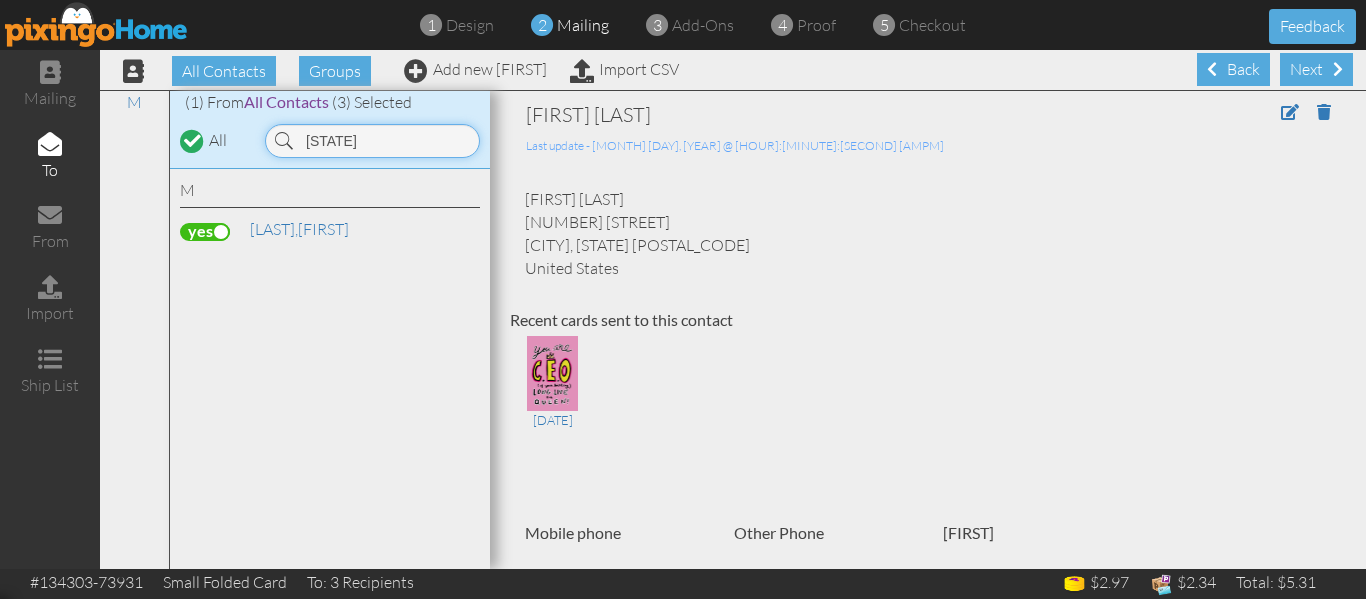 type on "m" 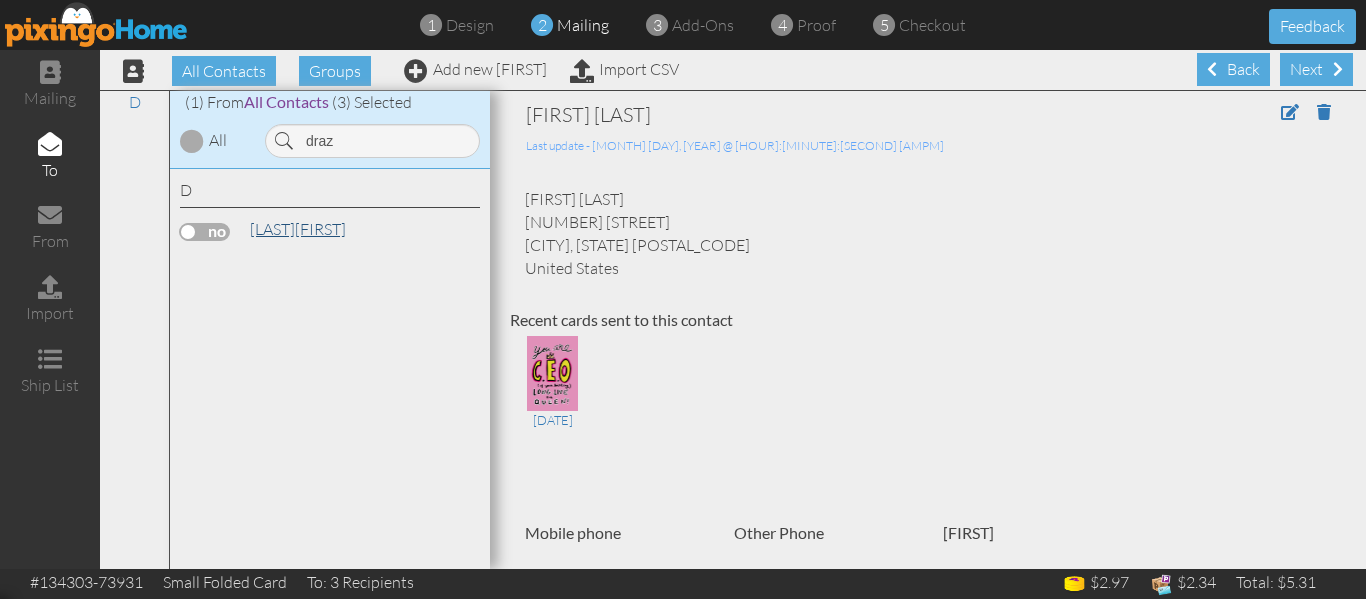 click on "[LAST]" at bounding box center [272, 229] 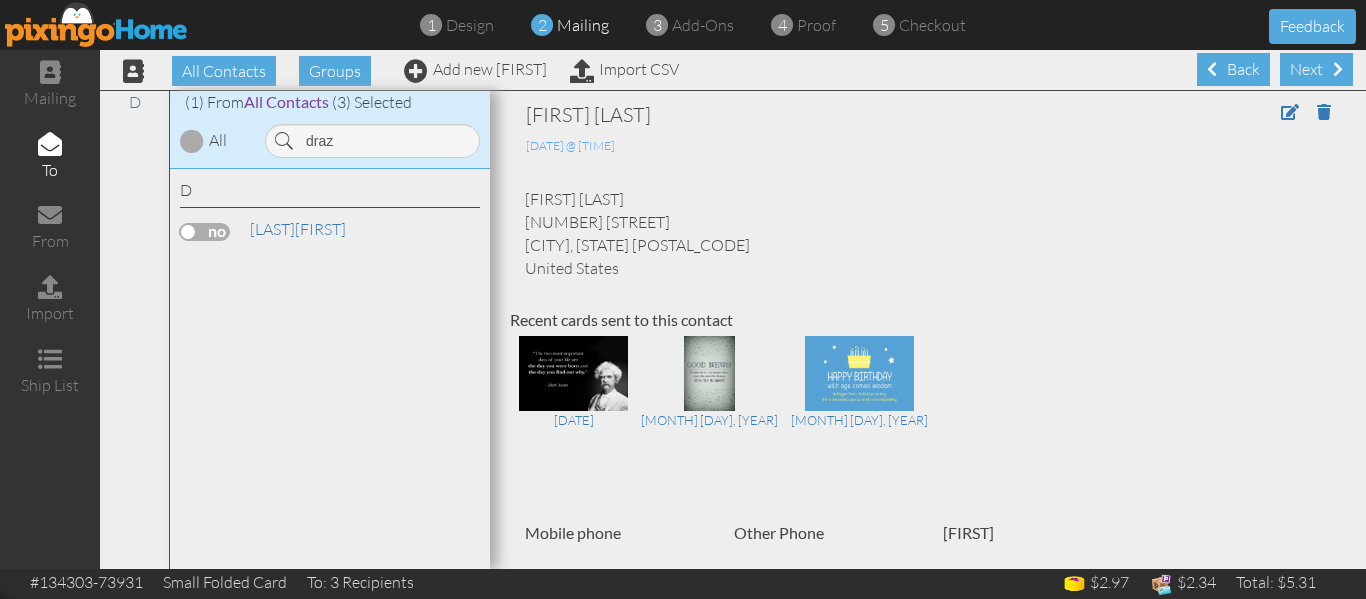 click at bounding box center [205, 232] 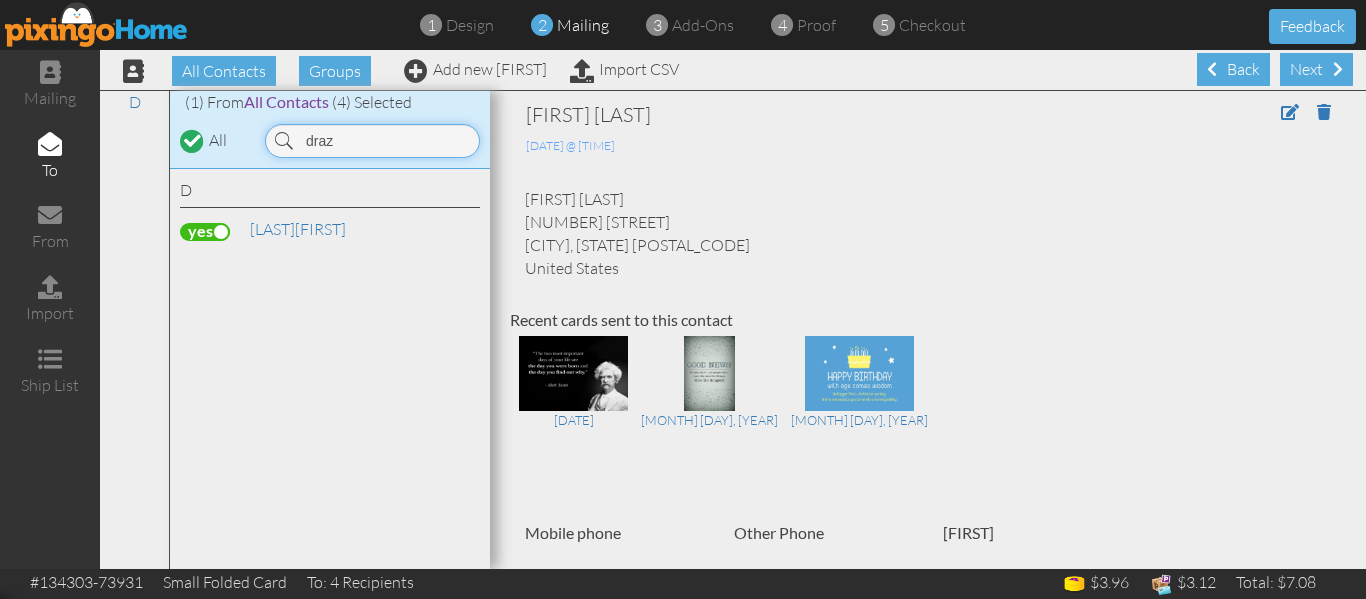 click on "draz" at bounding box center [372, 141] 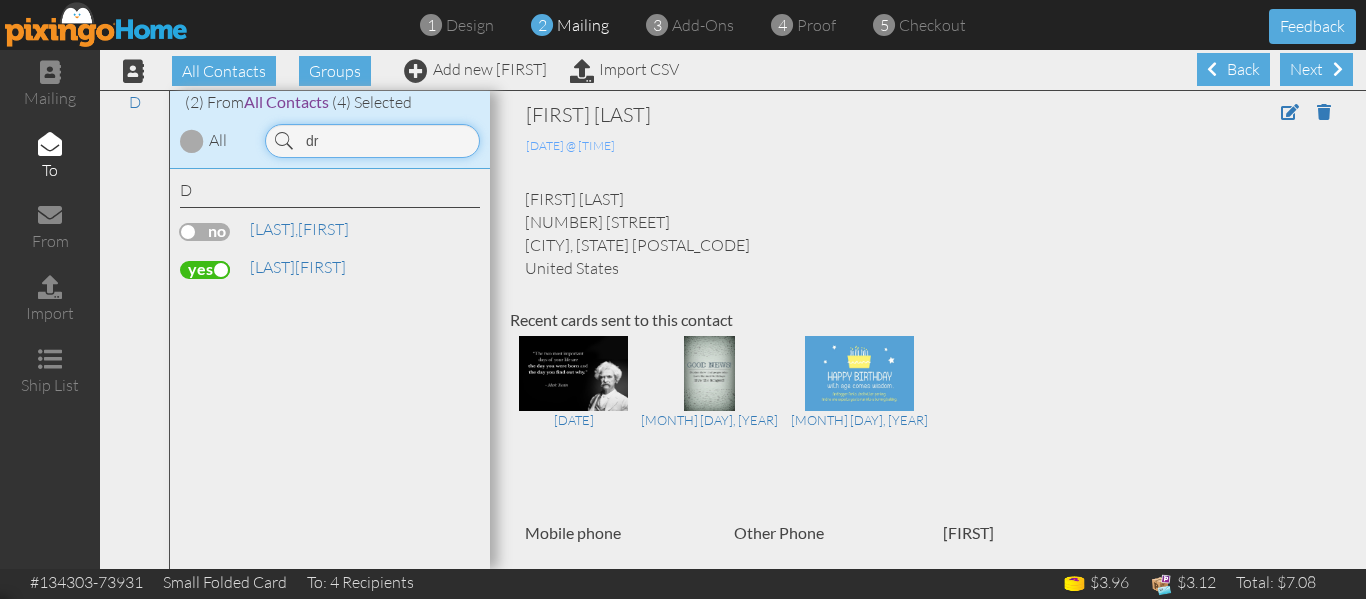 type on "d" 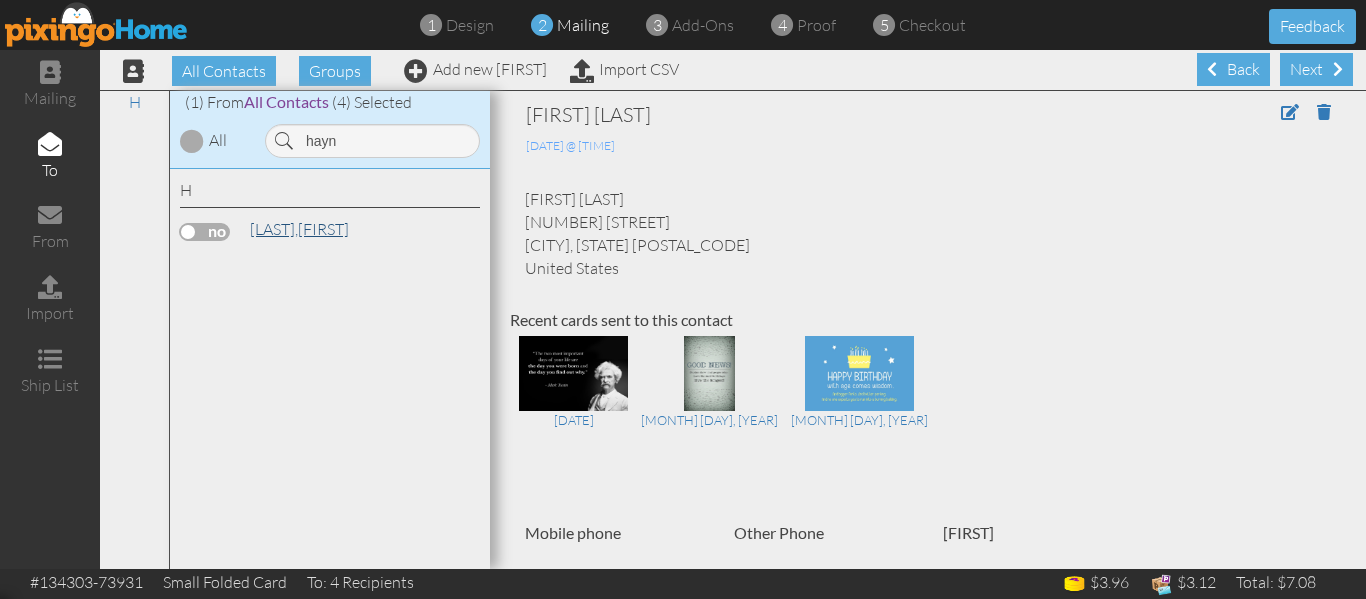 click on "[LAST]," at bounding box center (274, 229) 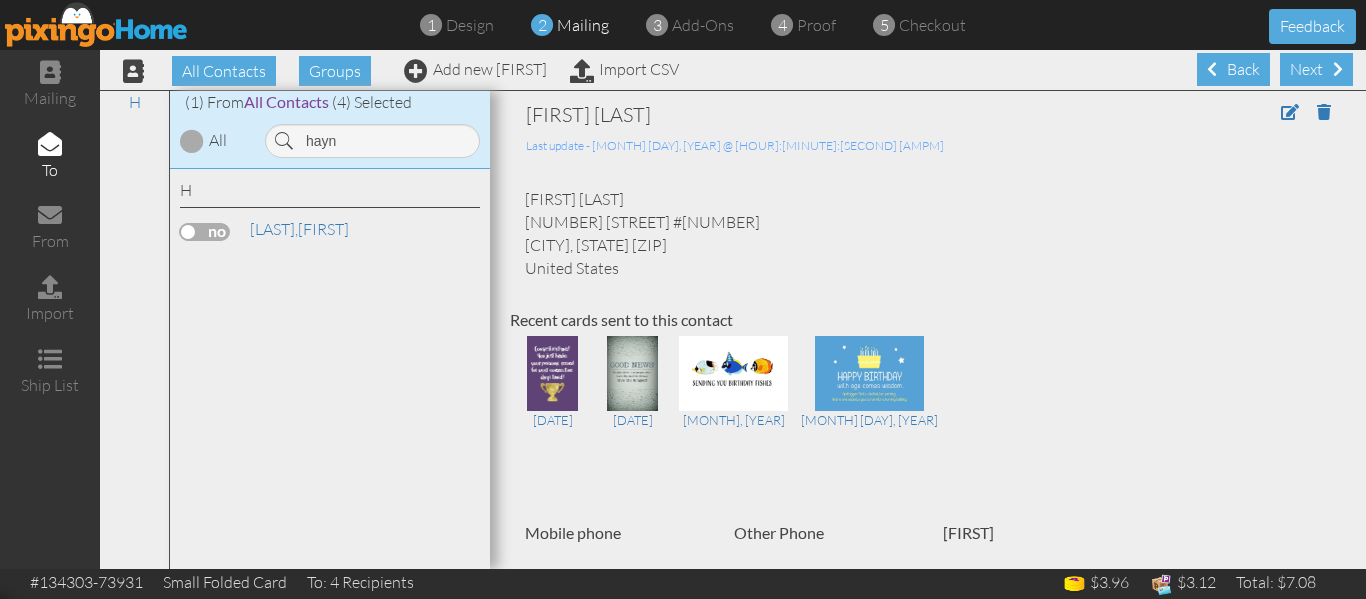 click at bounding box center (205, 232) 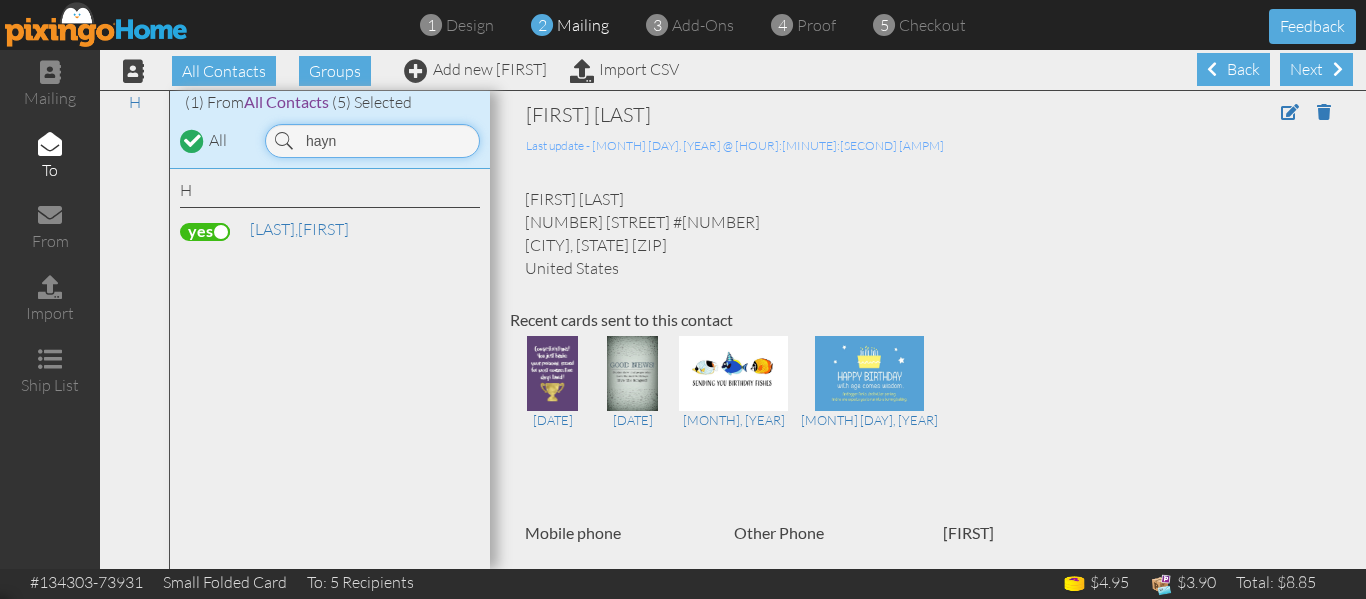 click on "hayn" at bounding box center [372, 141] 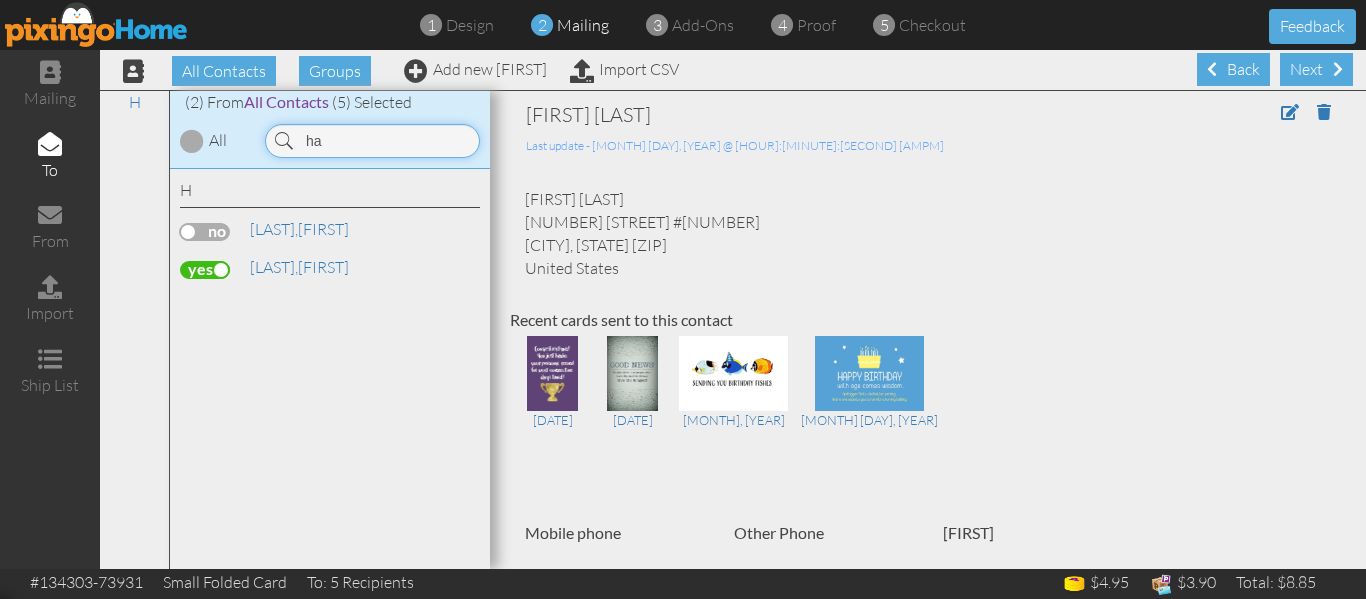 type on "h" 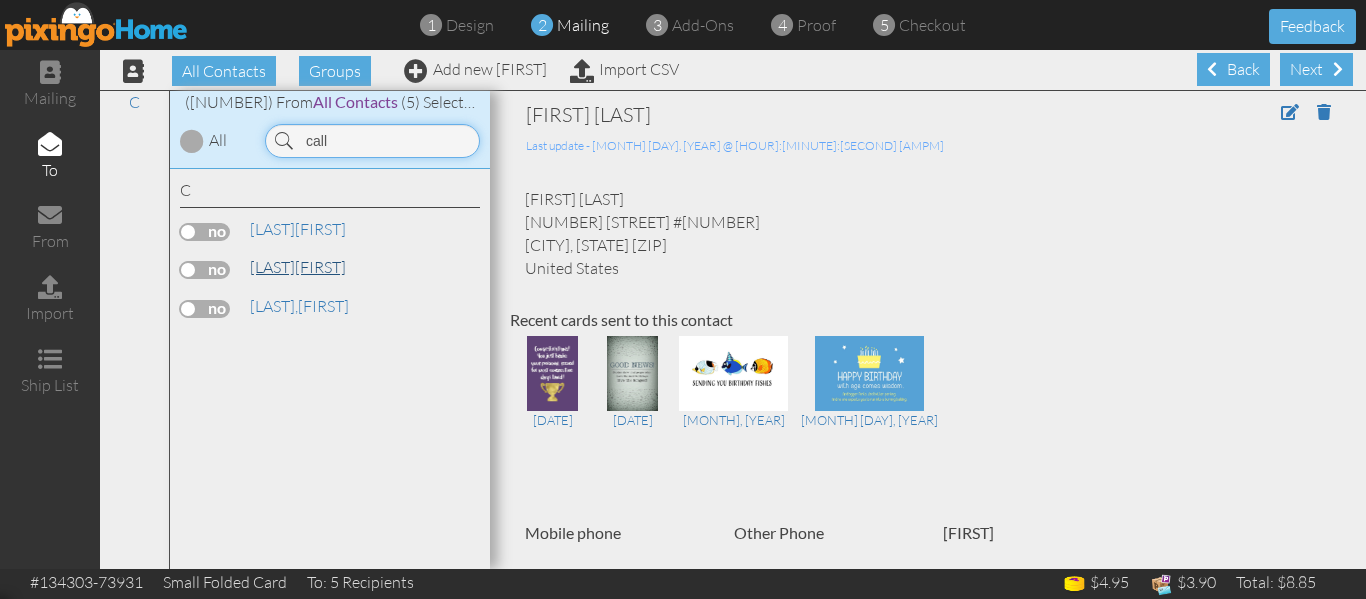 type on "call" 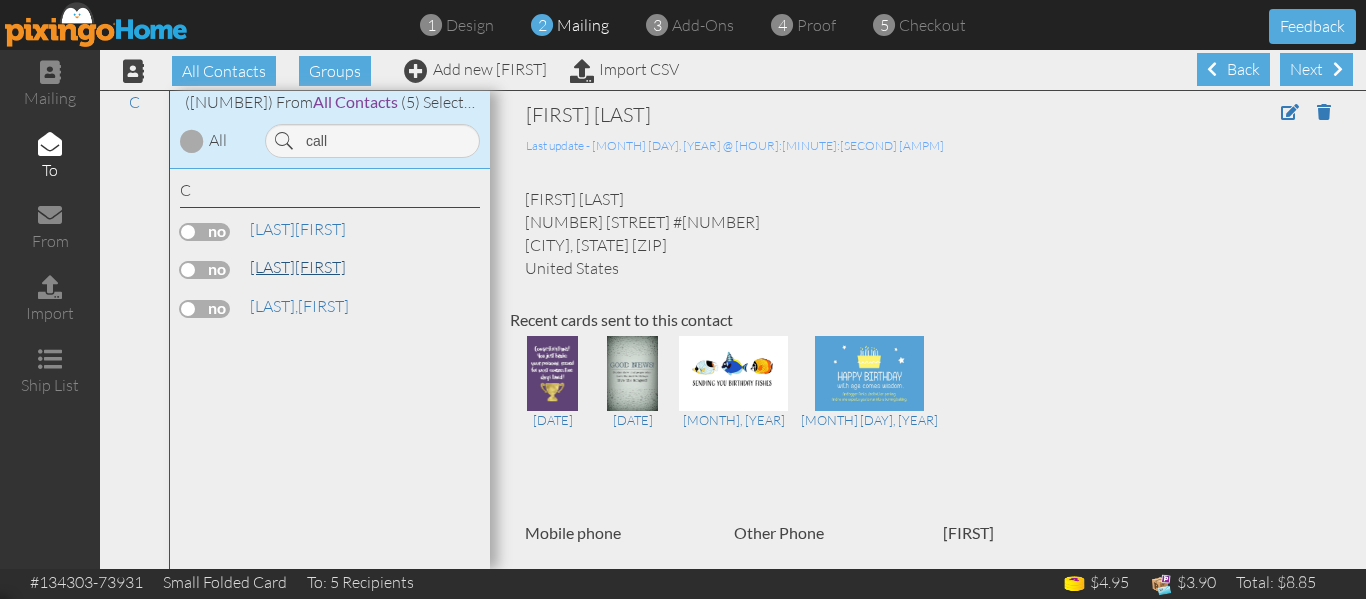 click on "[LAST]" at bounding box center (272, 267) 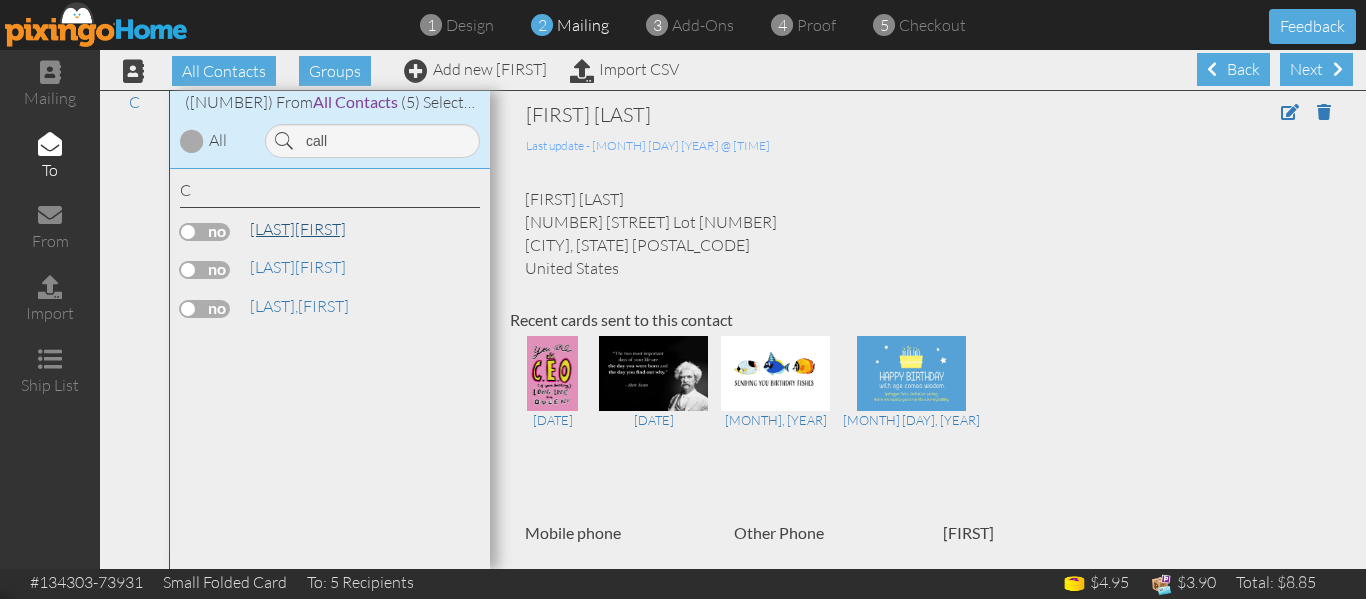 click on "[LAST],
[FIRST]" at bounding box center (298, 229) 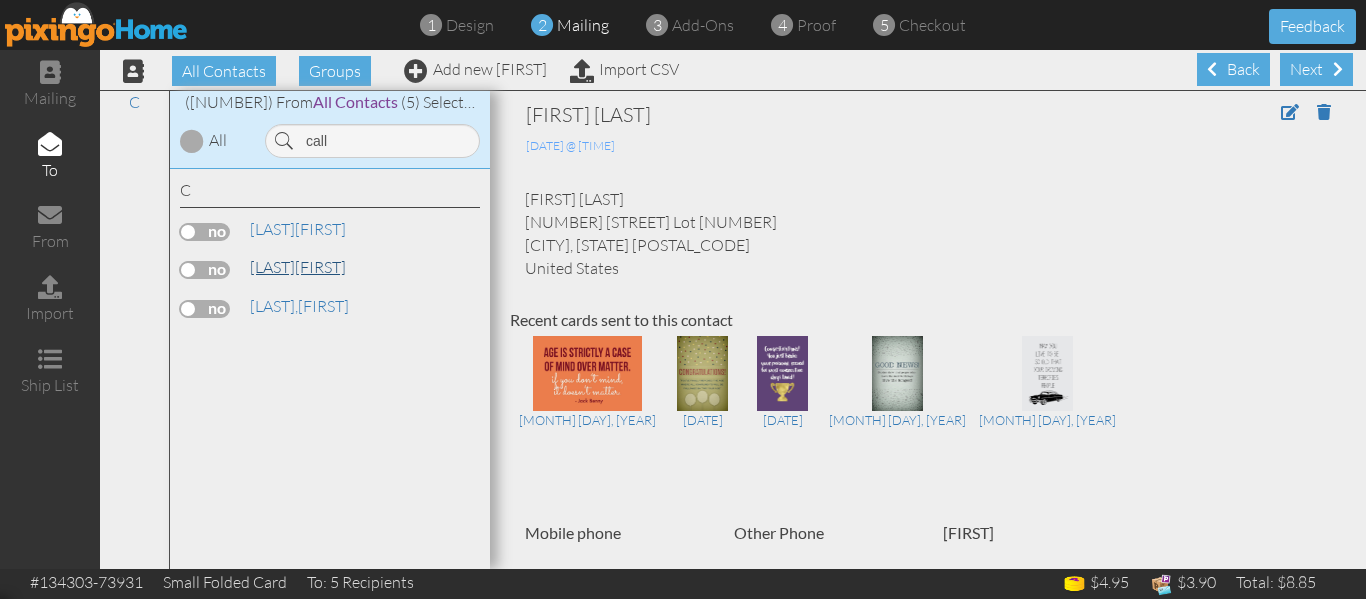 click on "[LAST]" at bounding box center (272, 267) 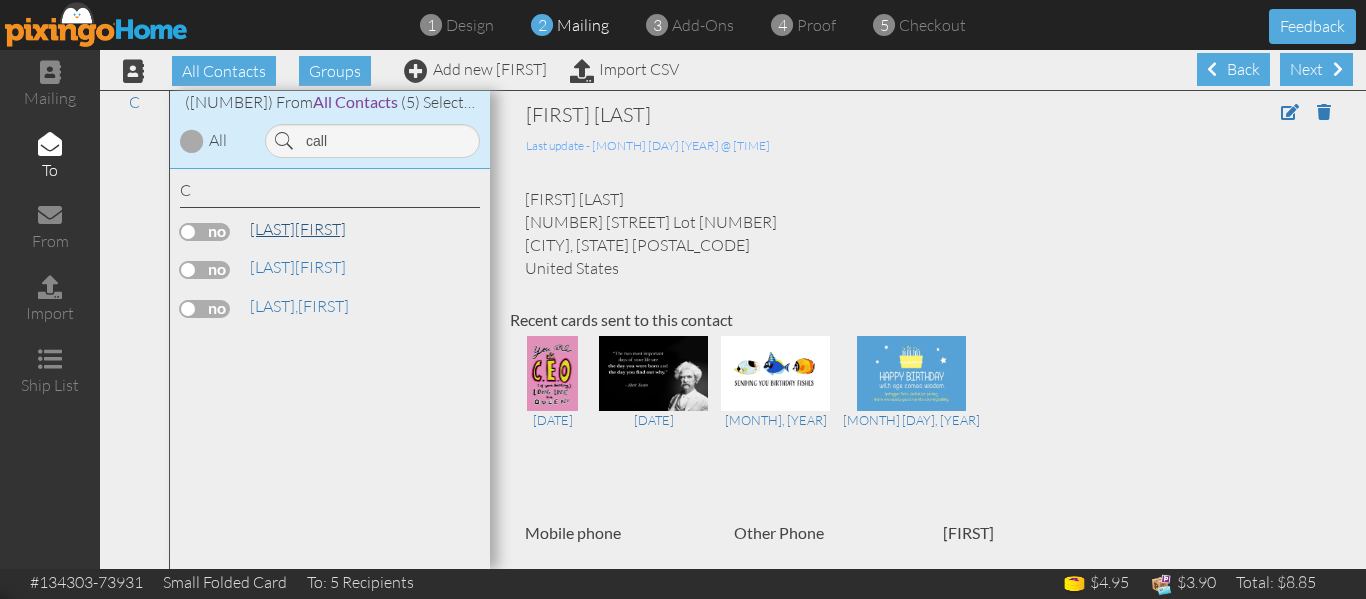 click on "[LAST]" at bounding box center [272, 229] 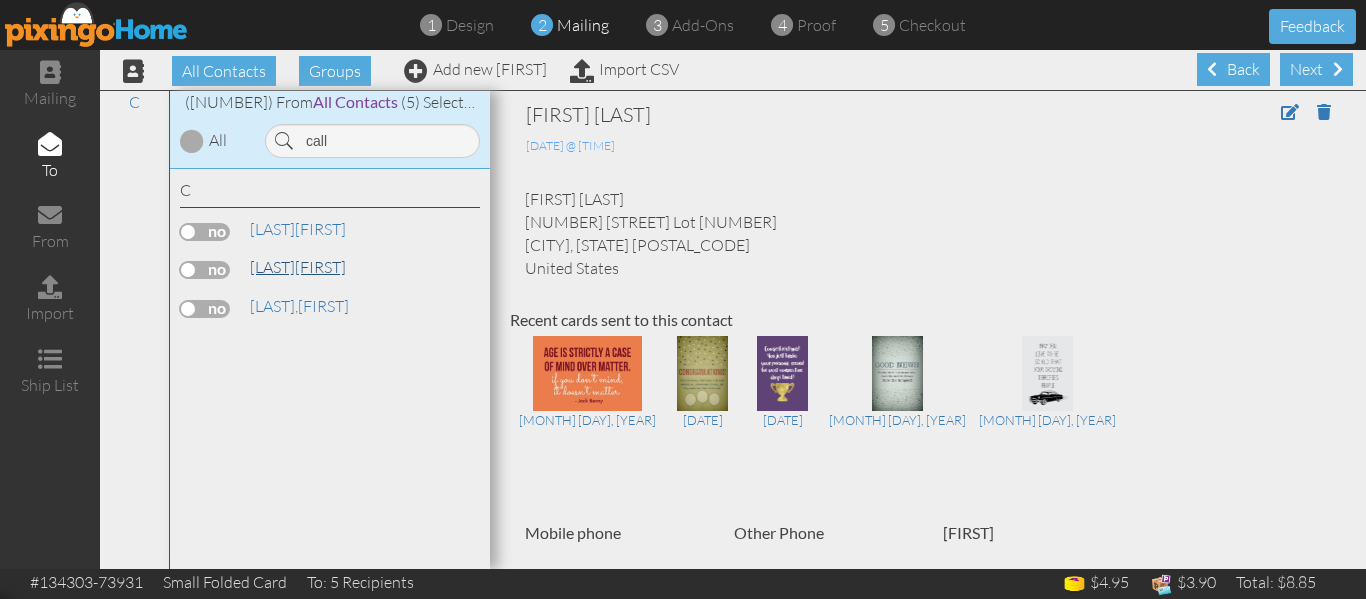 click on "[LAST]" at bounding box center (272, 267) 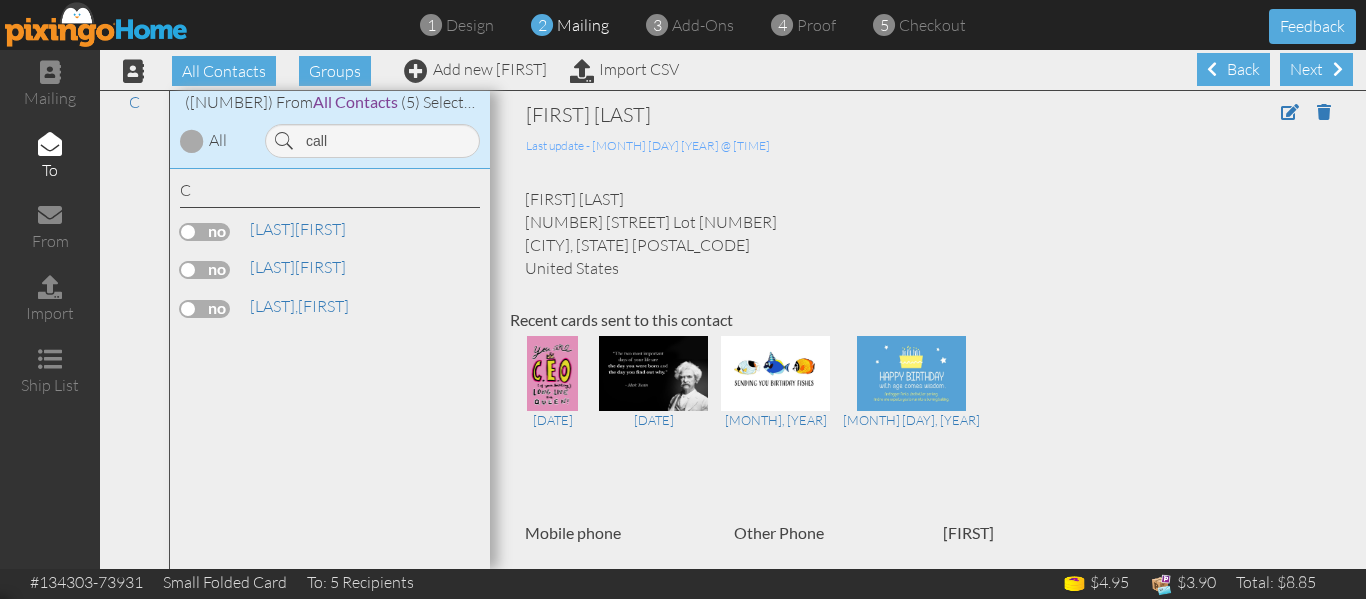 click at bounding box center [205, 270] 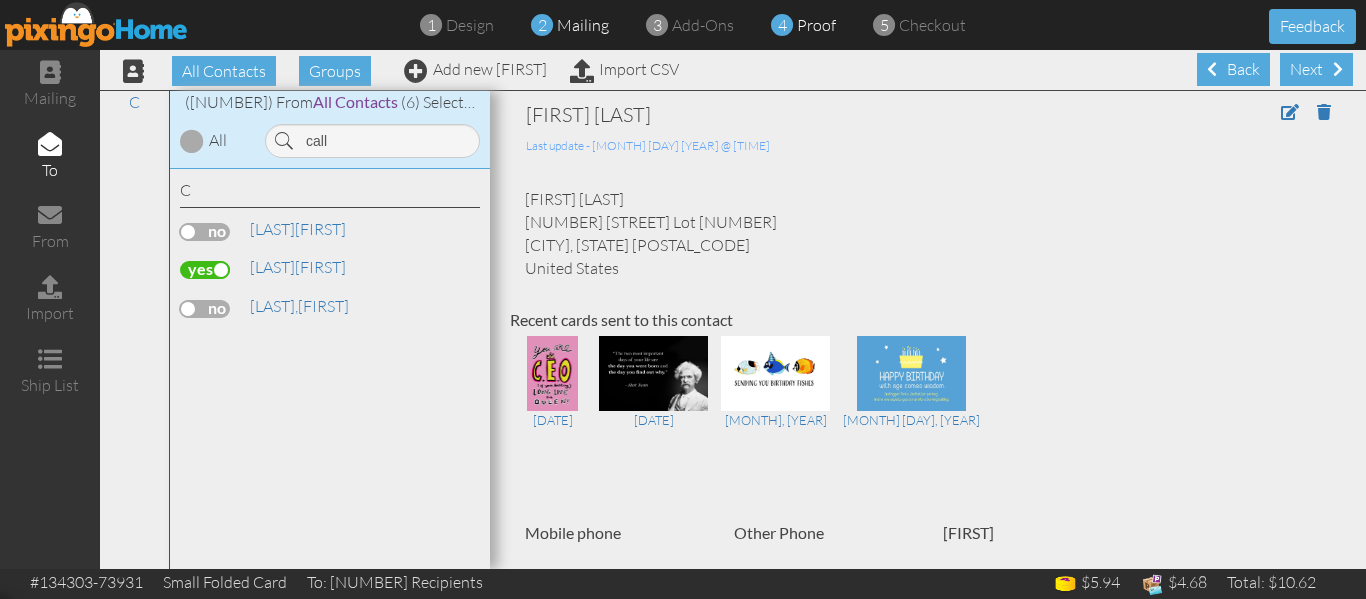 click on "proof" at bounding box center (816, 25) 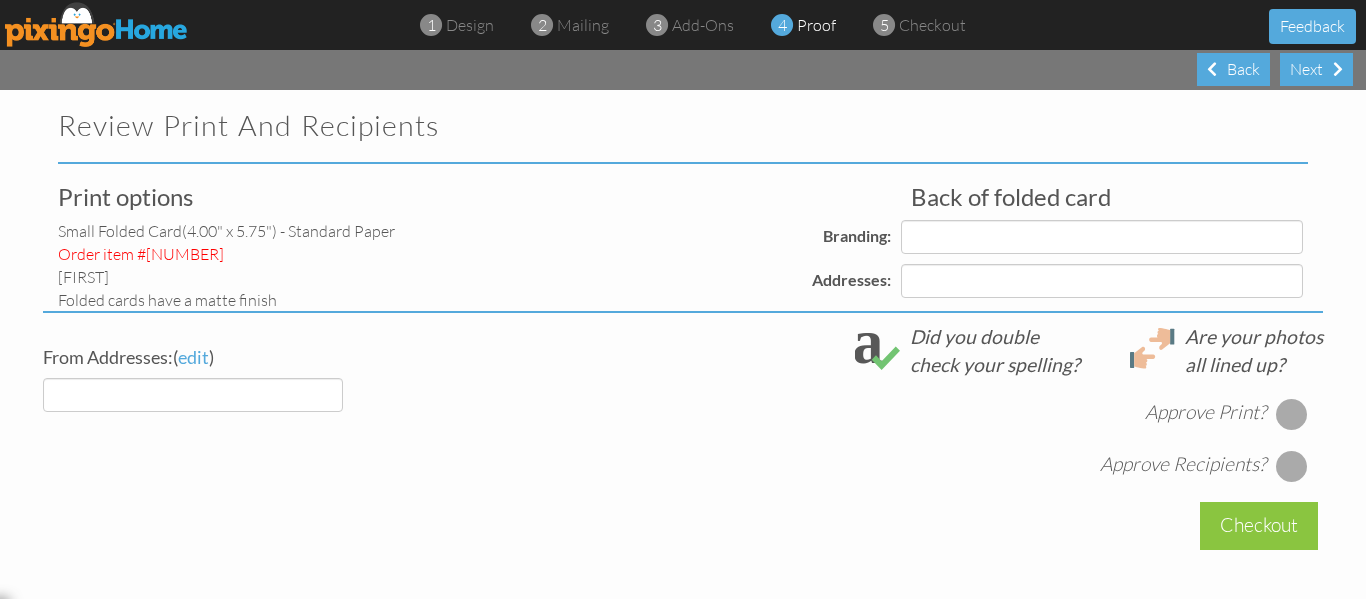 select on "object:13783" 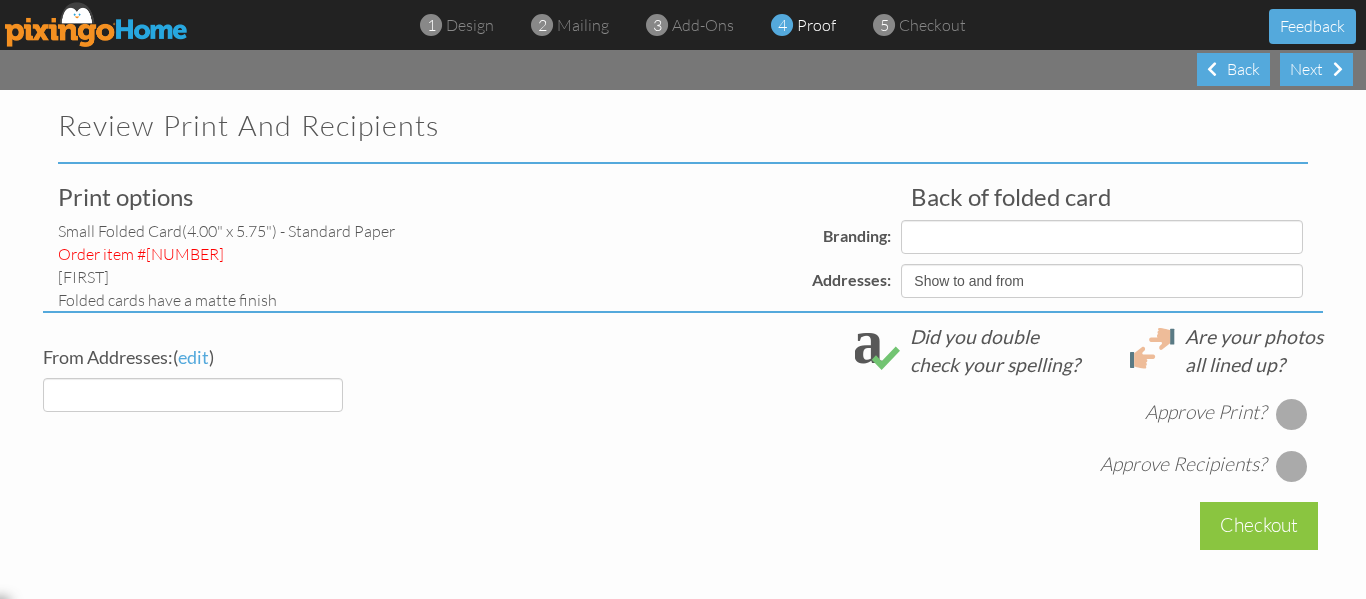 select on "object:13786" 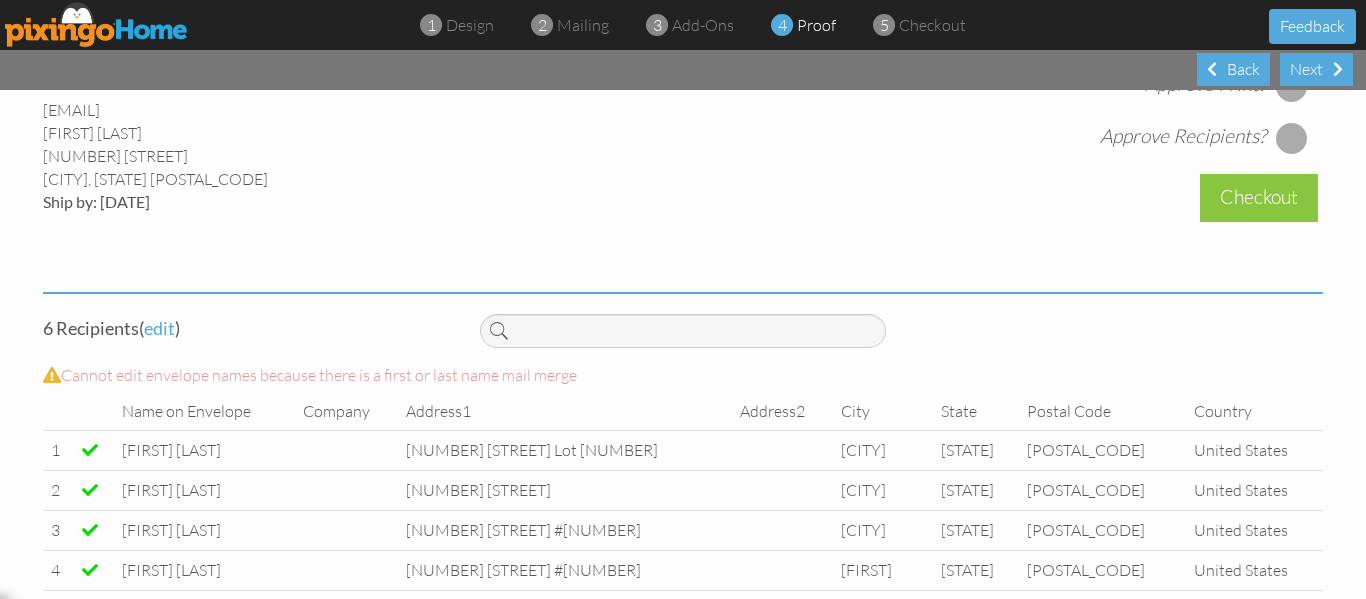 scroll, scrollTop: 879, scrollLeft: 0, axis: vertical 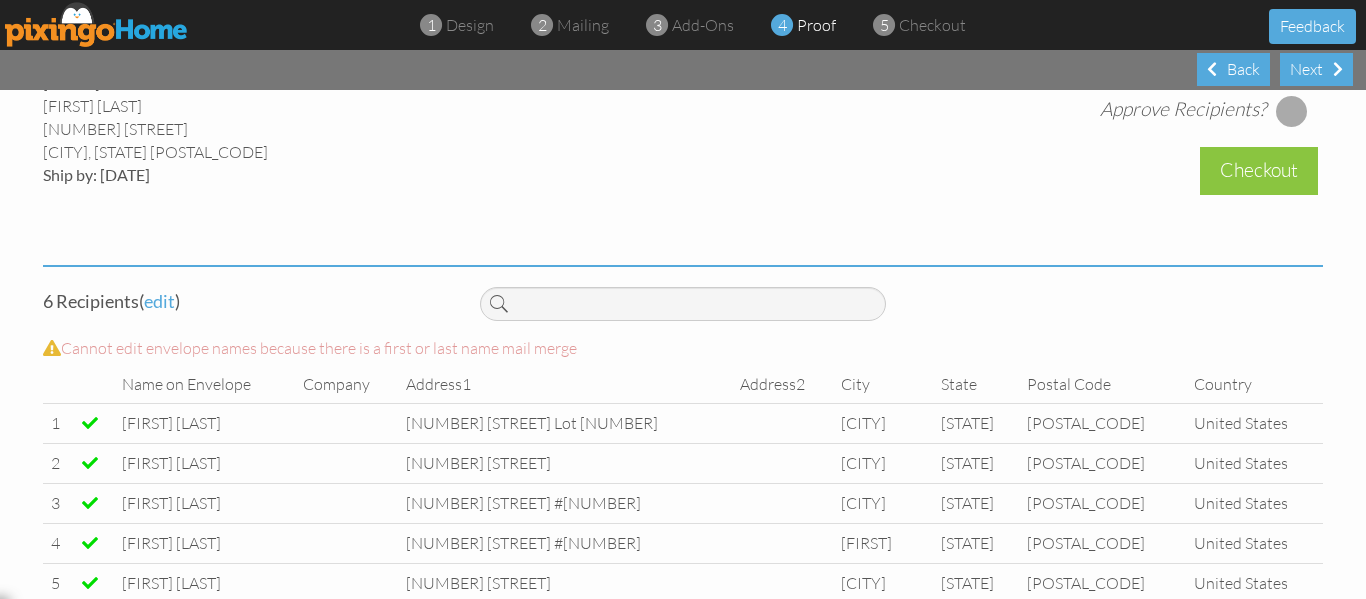 click at bounding box center [1292, 111] 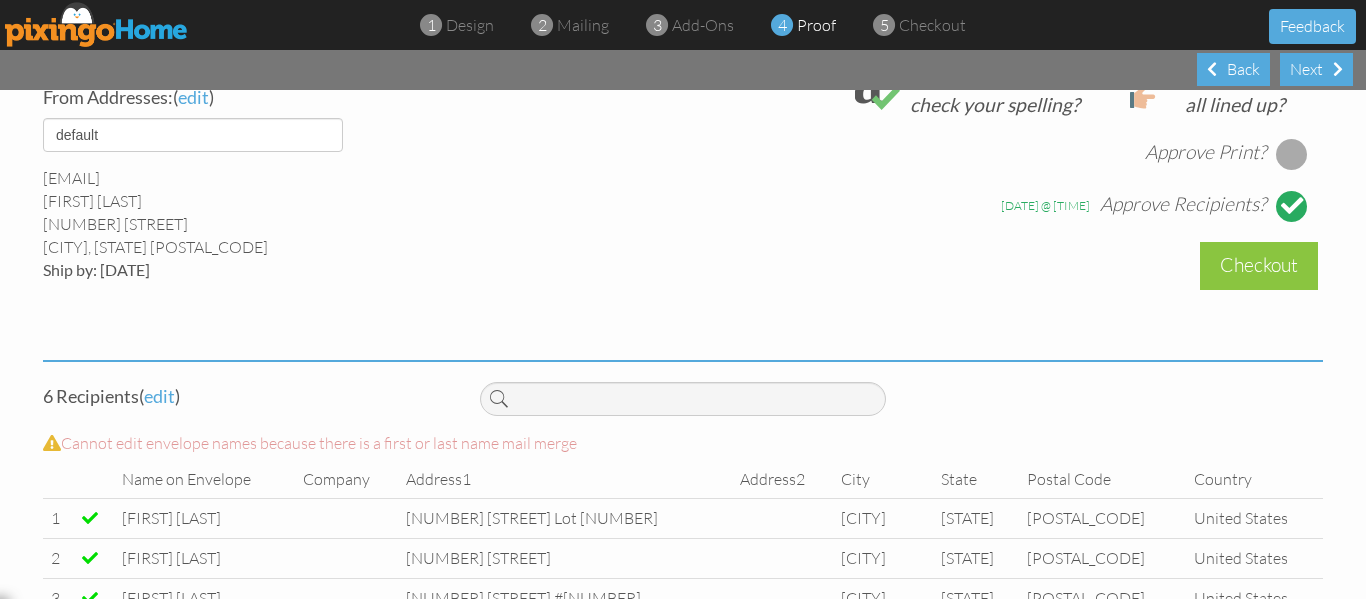 scroll, scrollTop: 783, scrollLeft: 0, axis: vertical 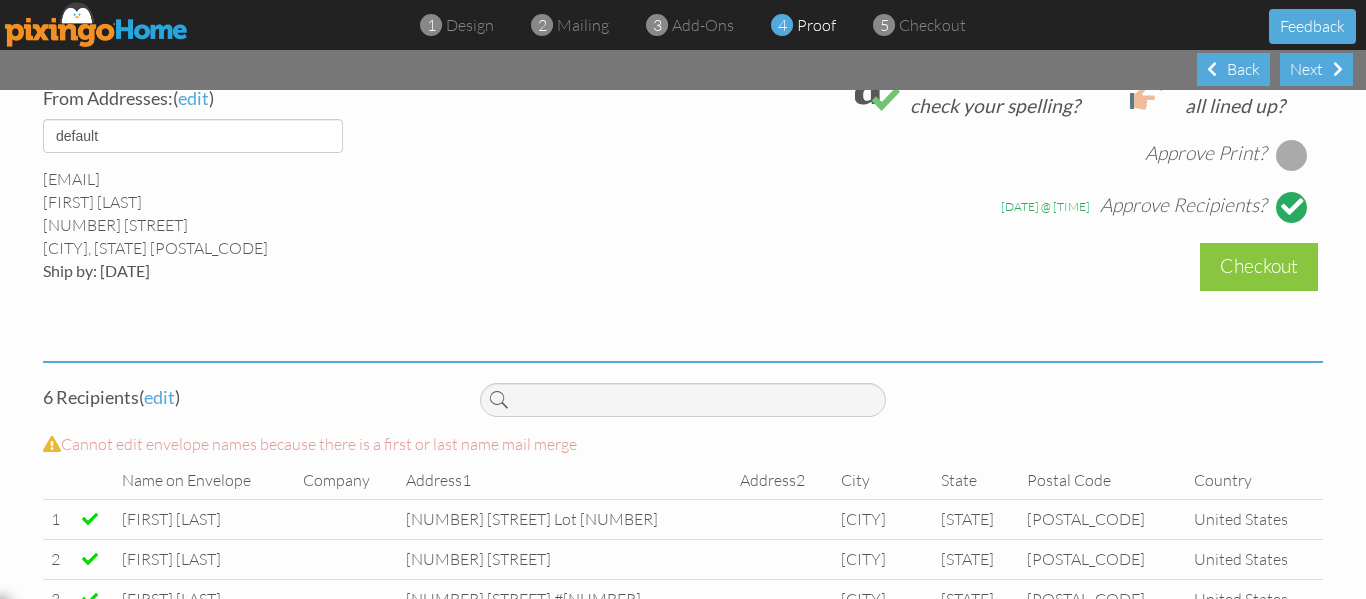 click at bounding box center [1292, 155] 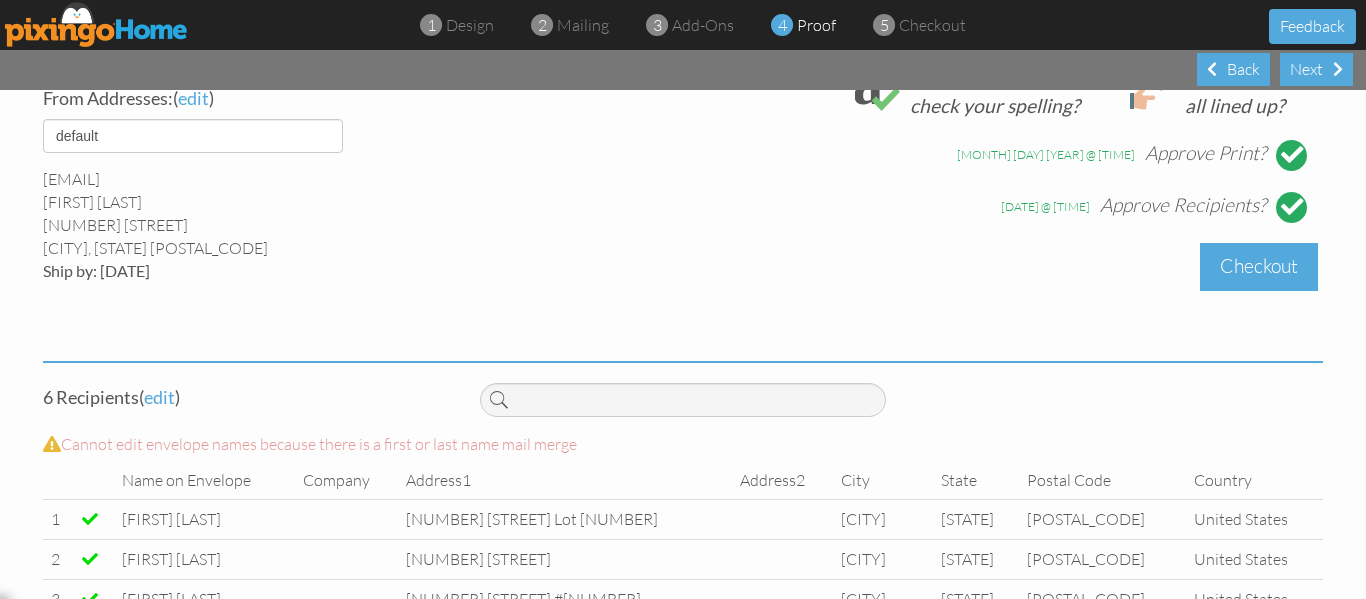 click on "Checkout" at bounding box center [1259, 266] 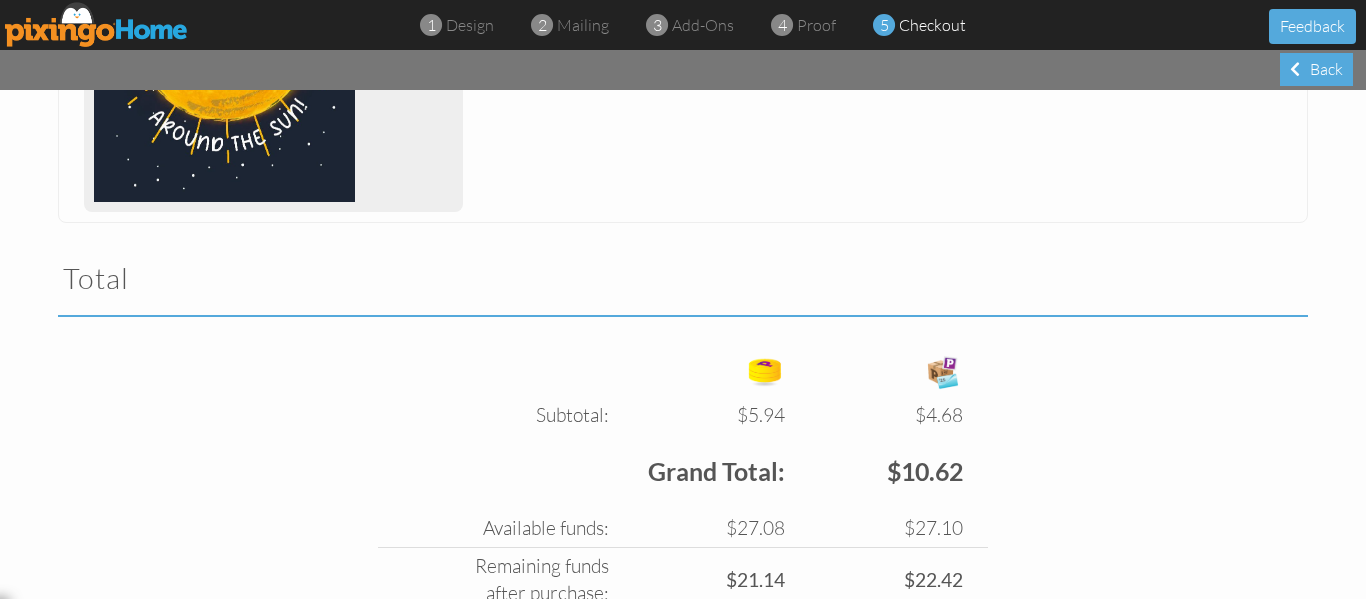 scroll, scrollTop: 691, scrollLeft: 0, axis: vertical 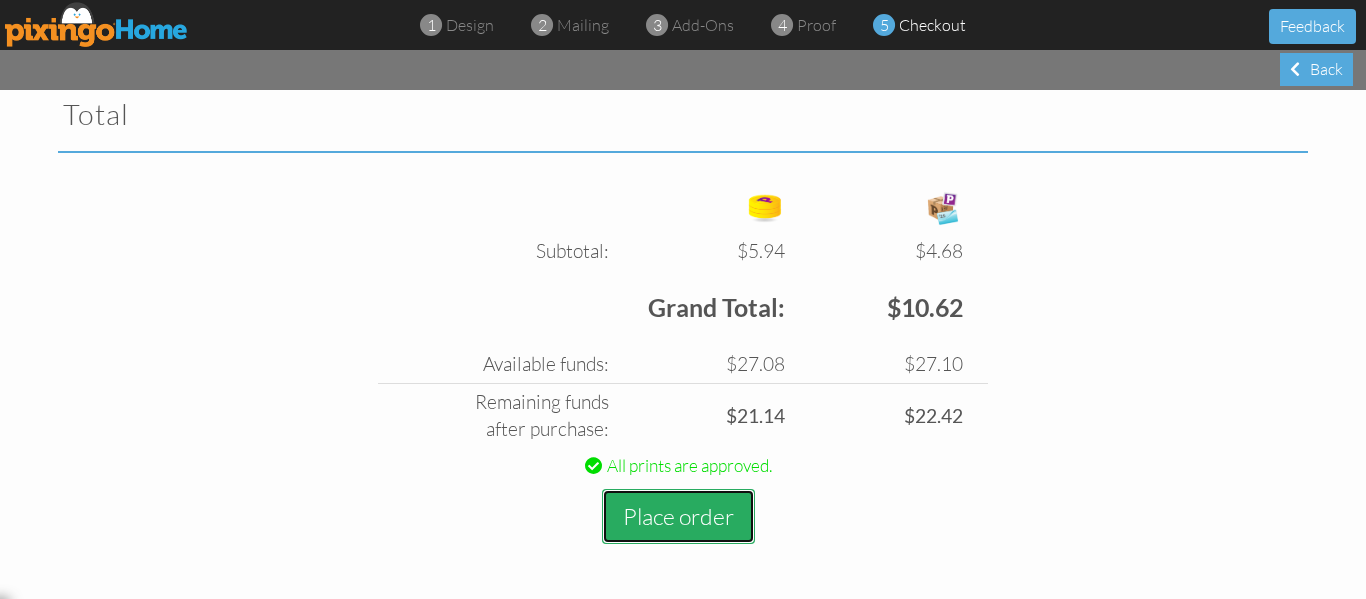 click on "Place order" at bounding box center (678, 516) 